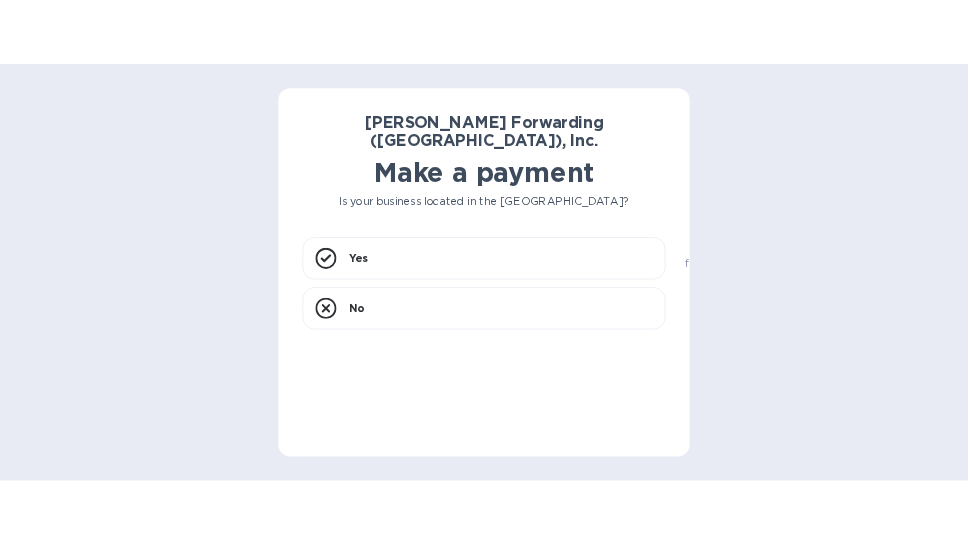 scroll, scrollTop: 0, scrollLeft: 0, axis: both 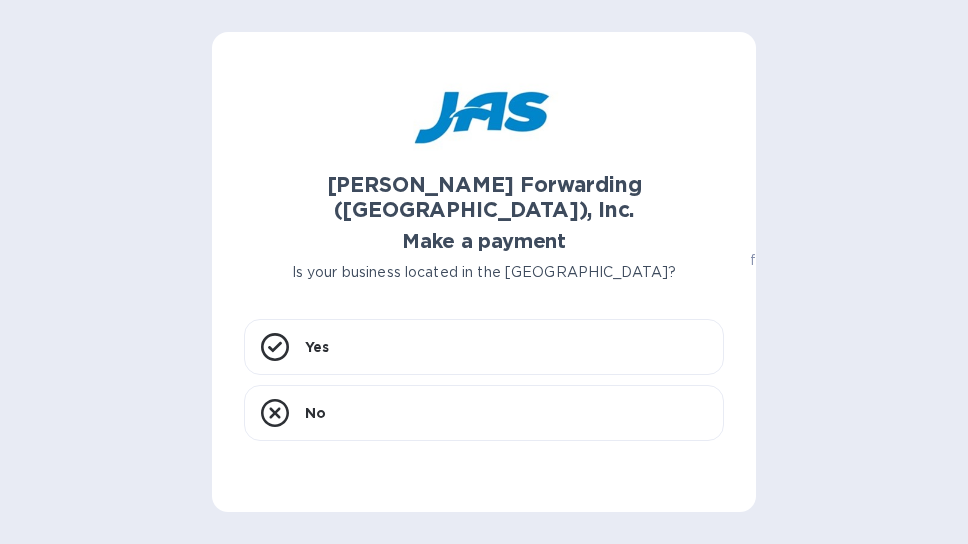 drag, startPoint x: 728, startPoint y: 13, endPoint x: 846, endPoint y: -37, distance: 128.15616 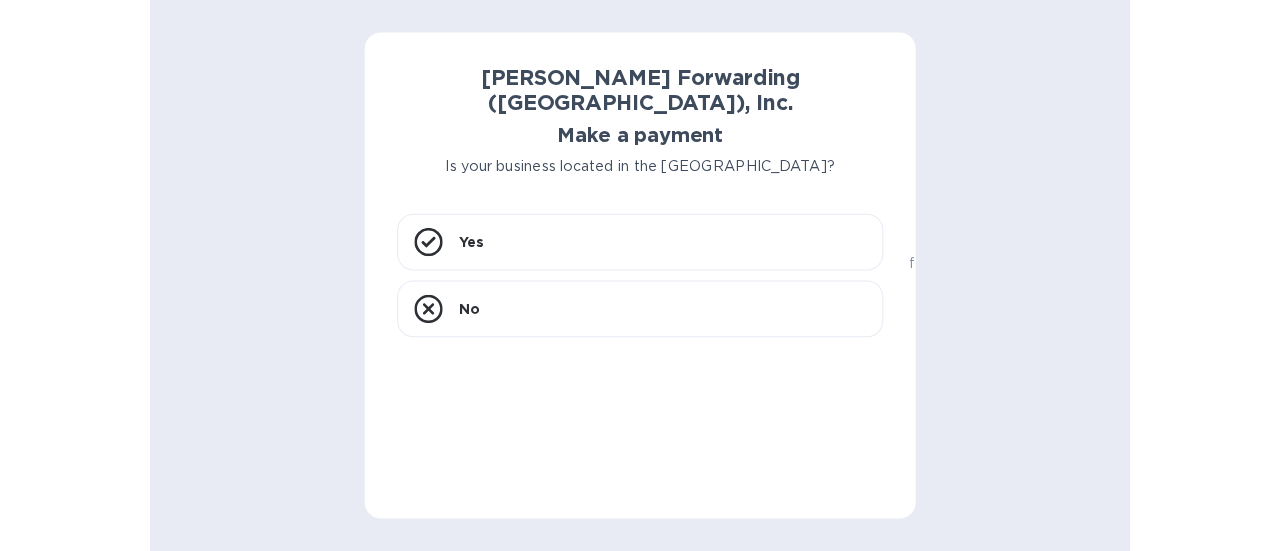 scroll, scrollTop: 0, scrollLeft: 0, axis: both 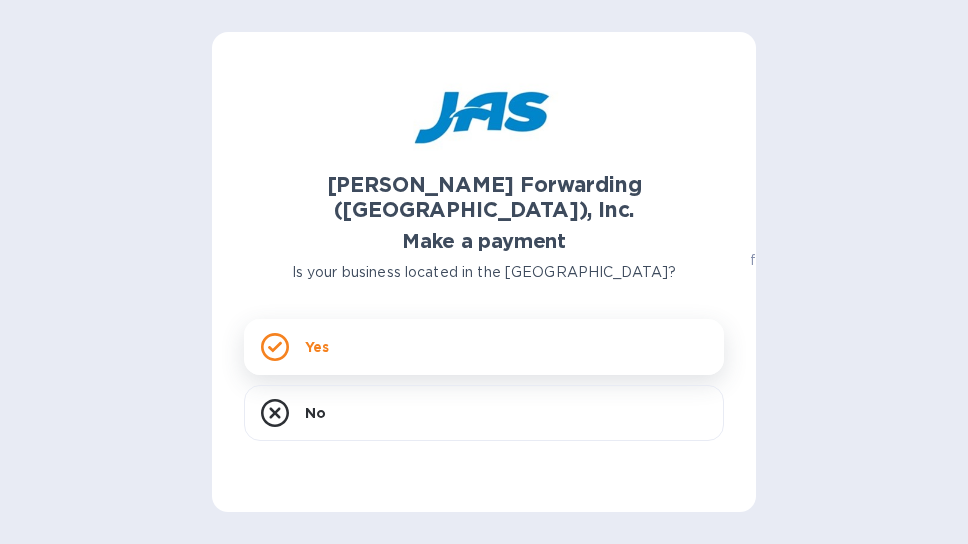 click on "Yes" at bounding box center [484, 347] 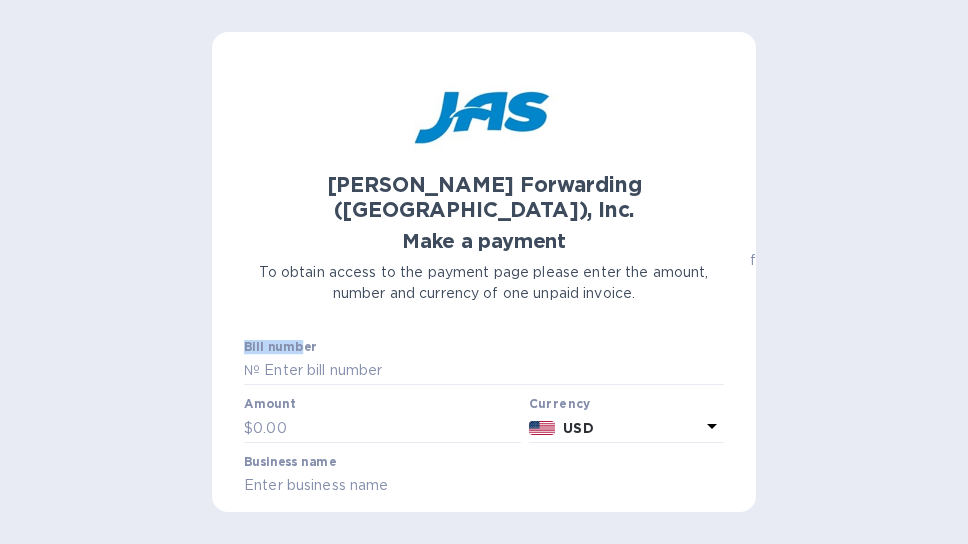 drag, startPoint x: 312, startPoint y: 314, endPoint x: 302, endPoint y: 326, distance: 15.6205 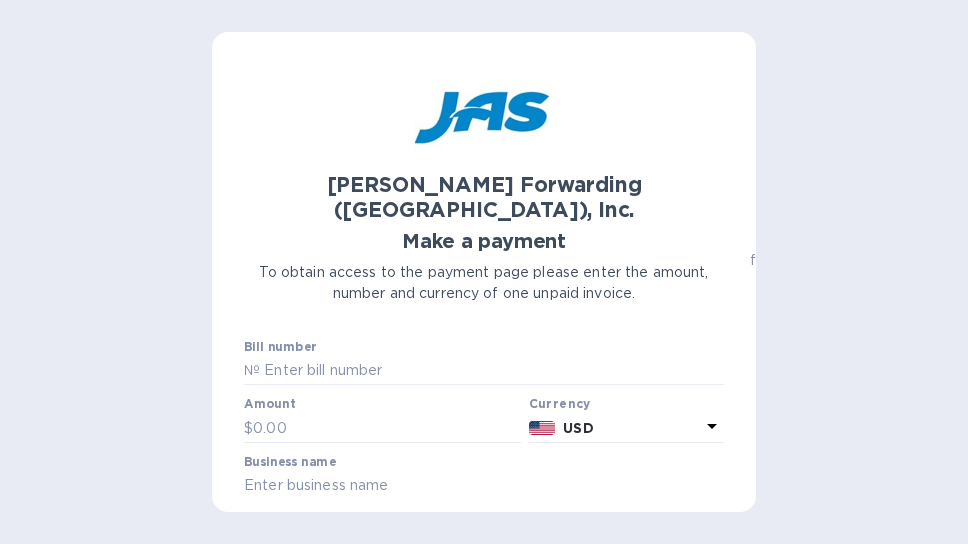 click on "Bill number №" at bounding box center [484, 363] 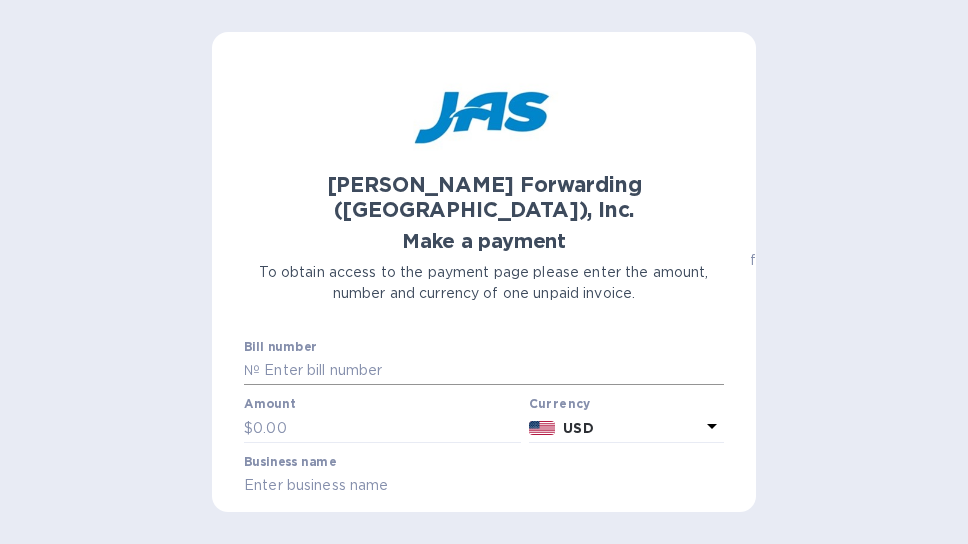click at bounding box center [492, 371] 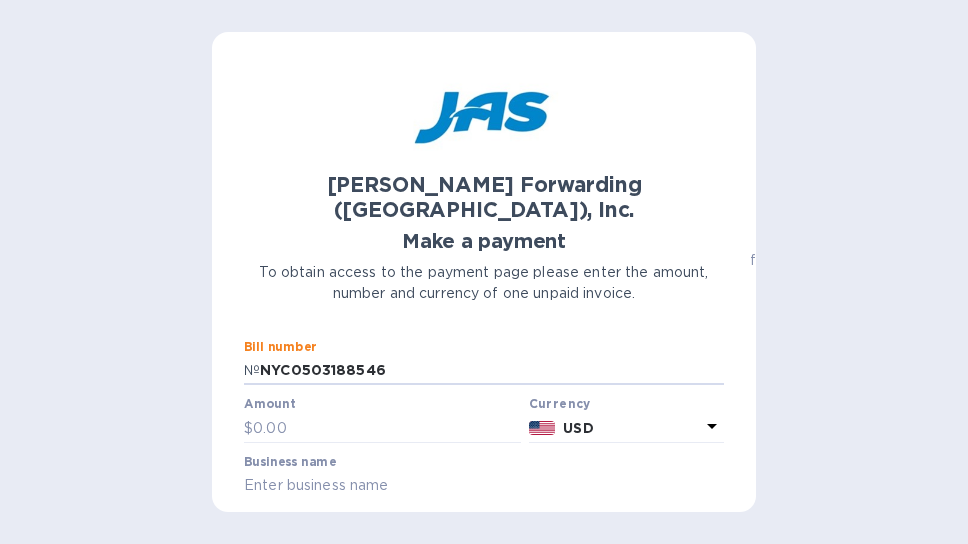 click on "Bill number № NYC0503188546" at bounding box center (484, 363) 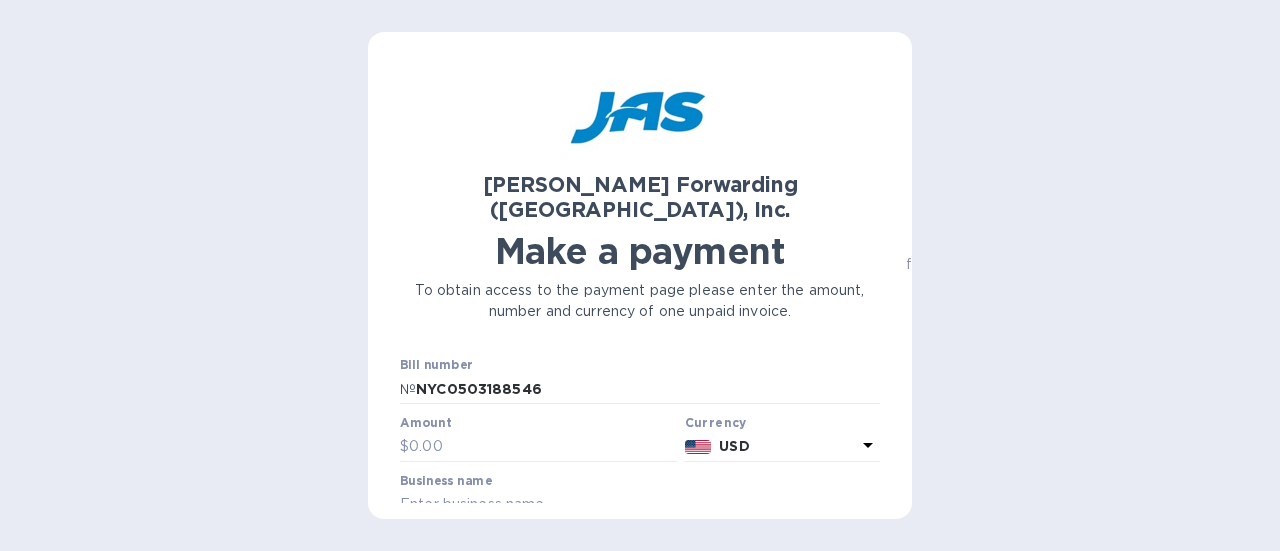 click on "Bill number" at bounding box center (436, 366) 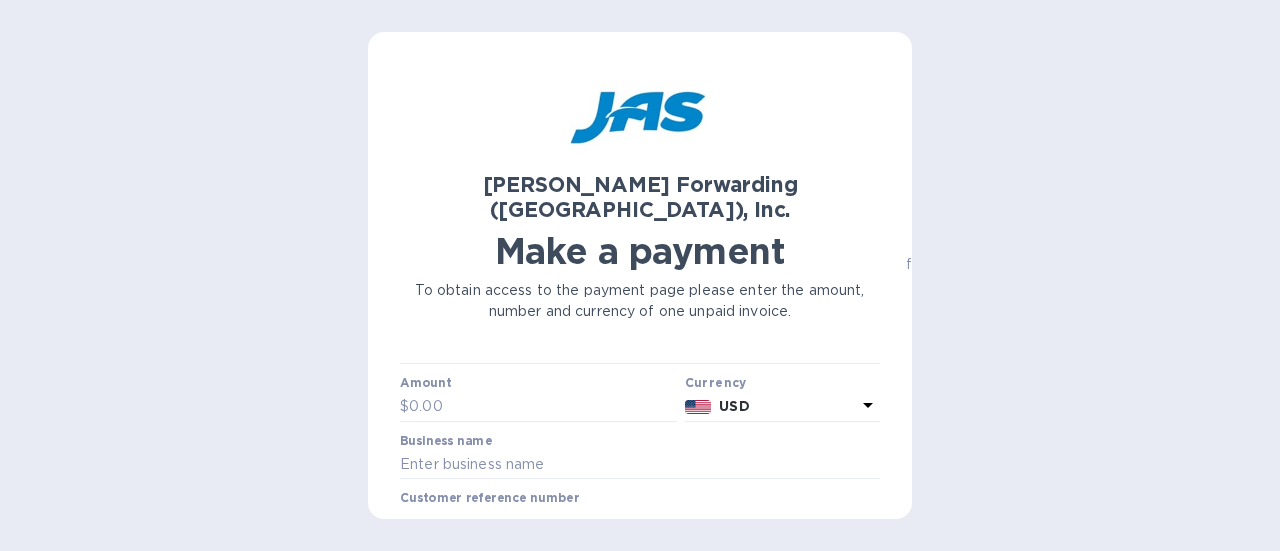 click on "JAS Forwarding (USA), Inc. Make a payment To obtain access to the payment page please enter the amount,   number and currency of one unpaid invoice. Bill number № NYC0503188546   Amount $   Currency USD Business name   Customer reference number   Go to payment page You can pay using: Bank transfer (for US banks) Free Credit card and more... Pay Get more time to pay Up to  12 weeks Wallet Instant transfers via Wallet Free All your account information will remain secure and hidden  from  JAS Forwarding (USA), Inc.  and other businesses. Have any questions? Contact us Powered by" at bounding box center [640, 283] 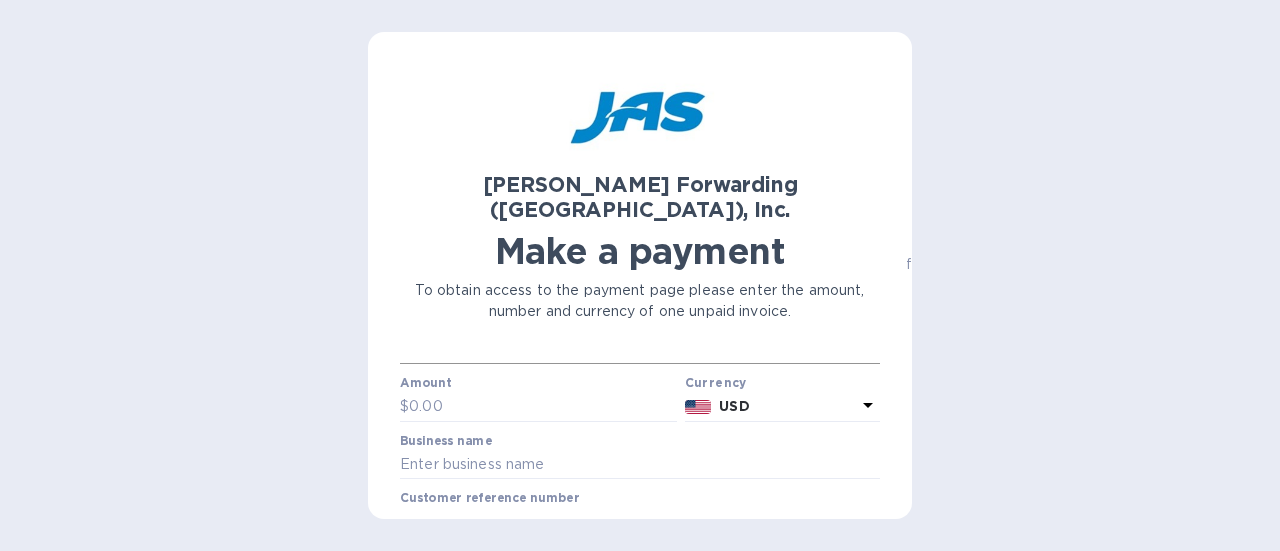 click on "NYC0503188546" at bounding box center (648, 349) 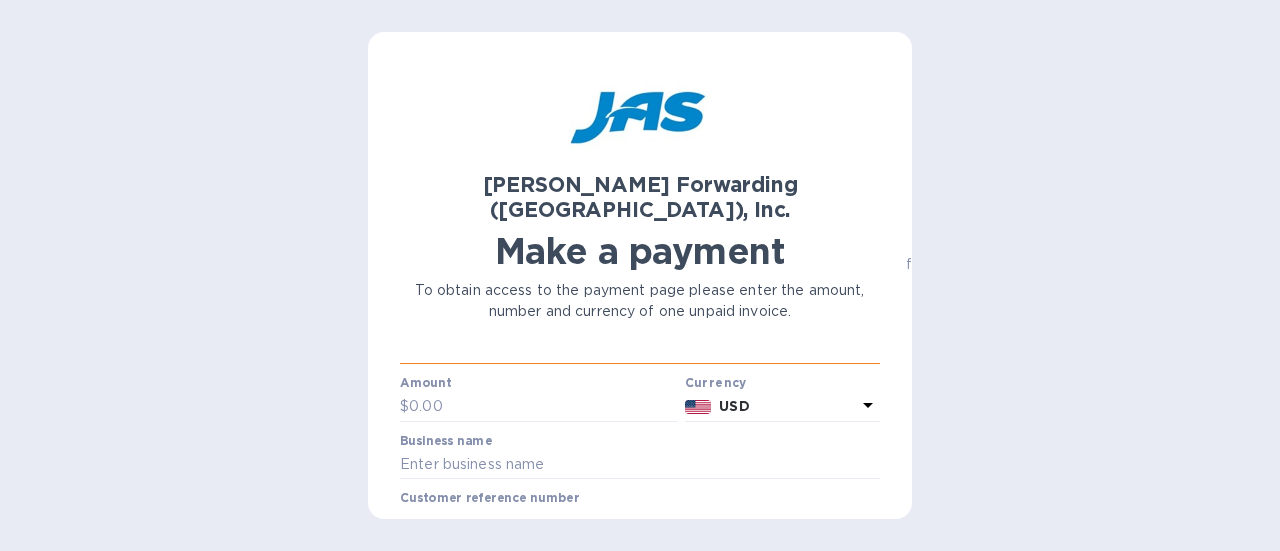 scroll, scrollTop: 29, scrollLeft: 0, axis: vertical 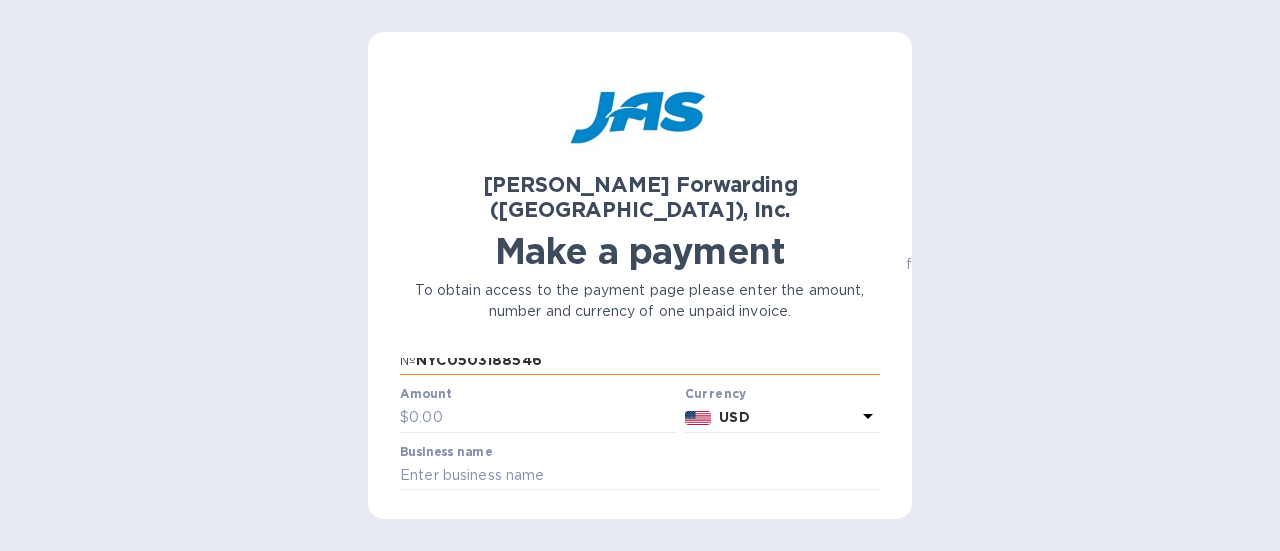 click on "NYC0503188546" at bounding box center [648, 360] 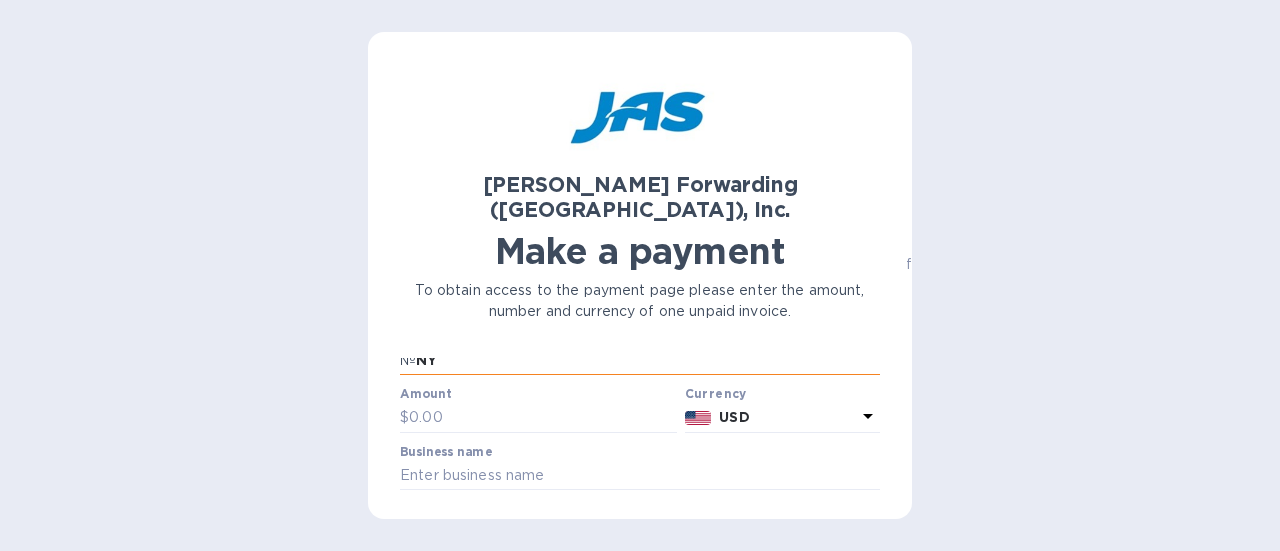 type on "N" 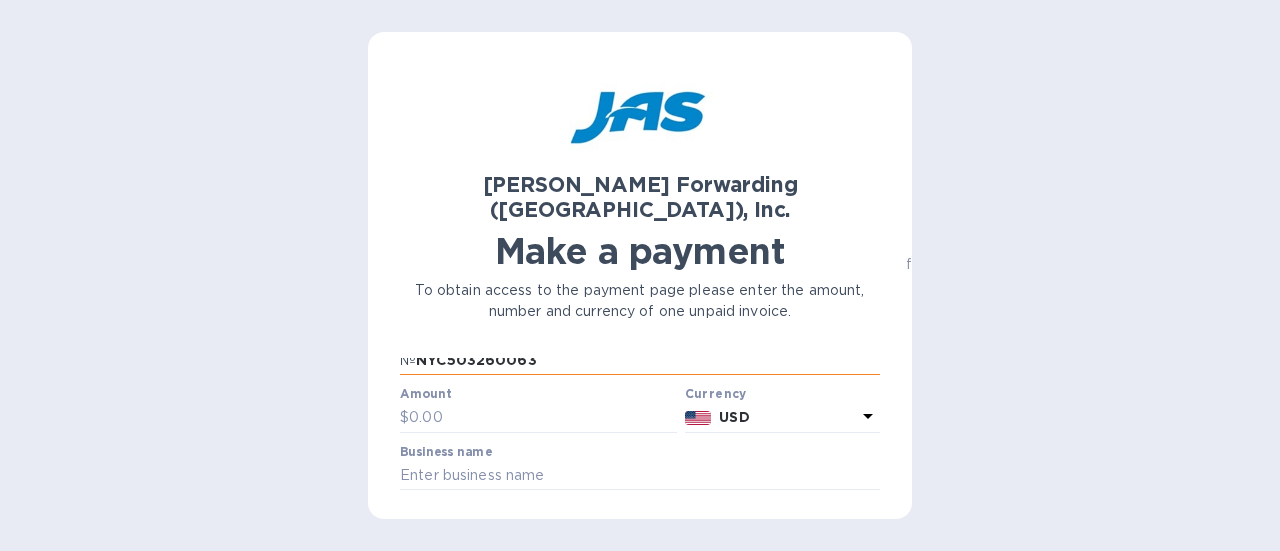 click on "NYC503260063" at bounding box center [648, 360] 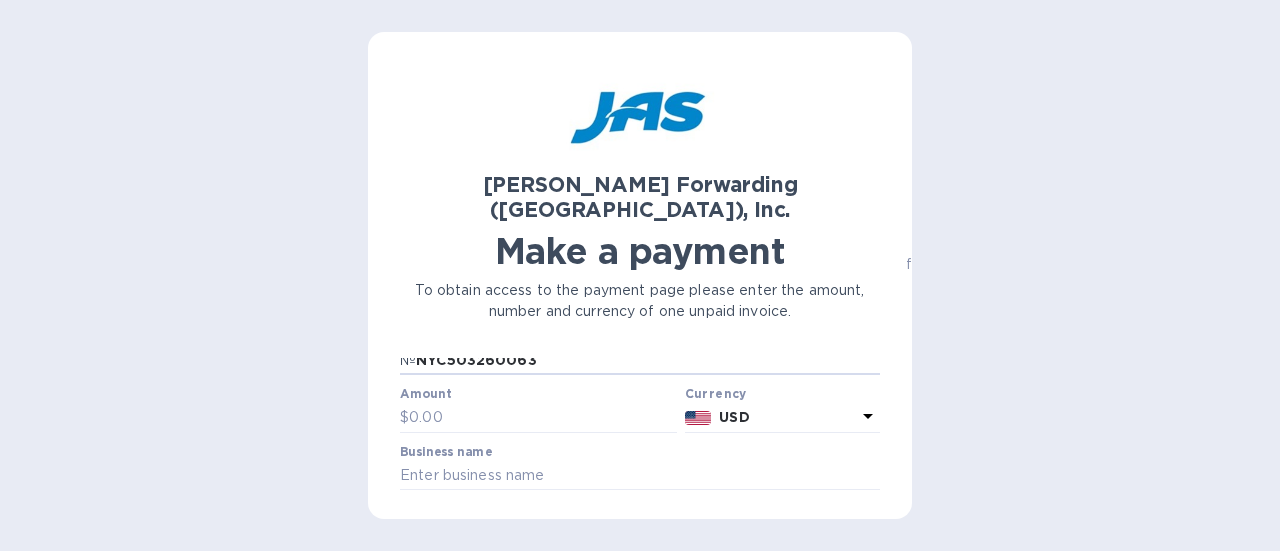 click on "To obtain access to the payment page please enter the amount,   number and currency of one unpaid invoice." at bounding box center (640, 301) 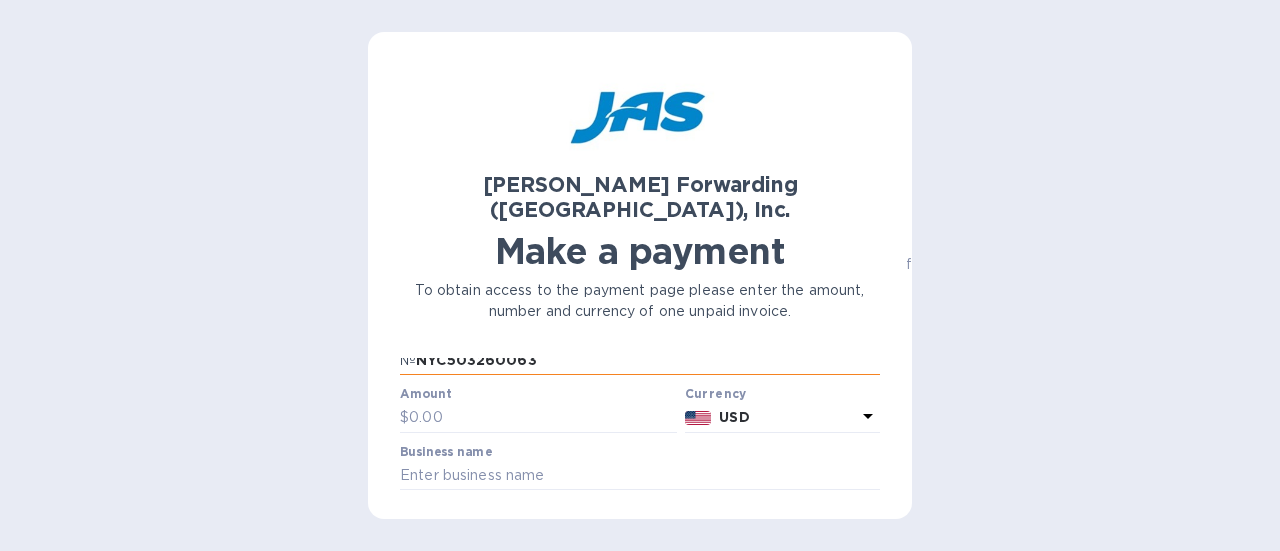click on "NYC503260063" at bounding box center [648, 360] 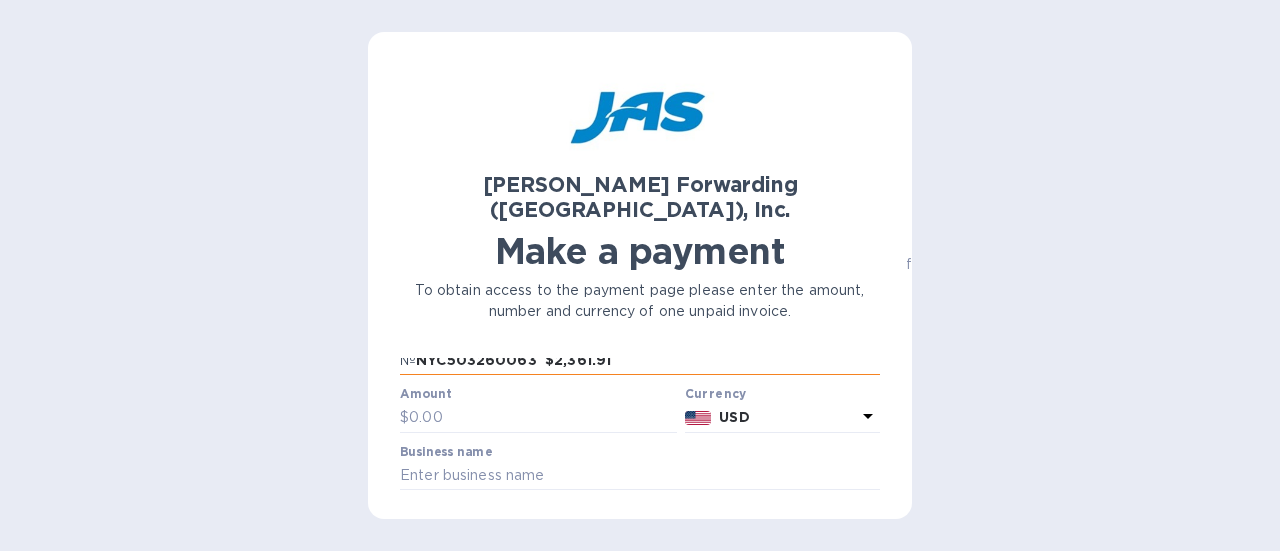 type on "NYC503260063  $2,361.91" 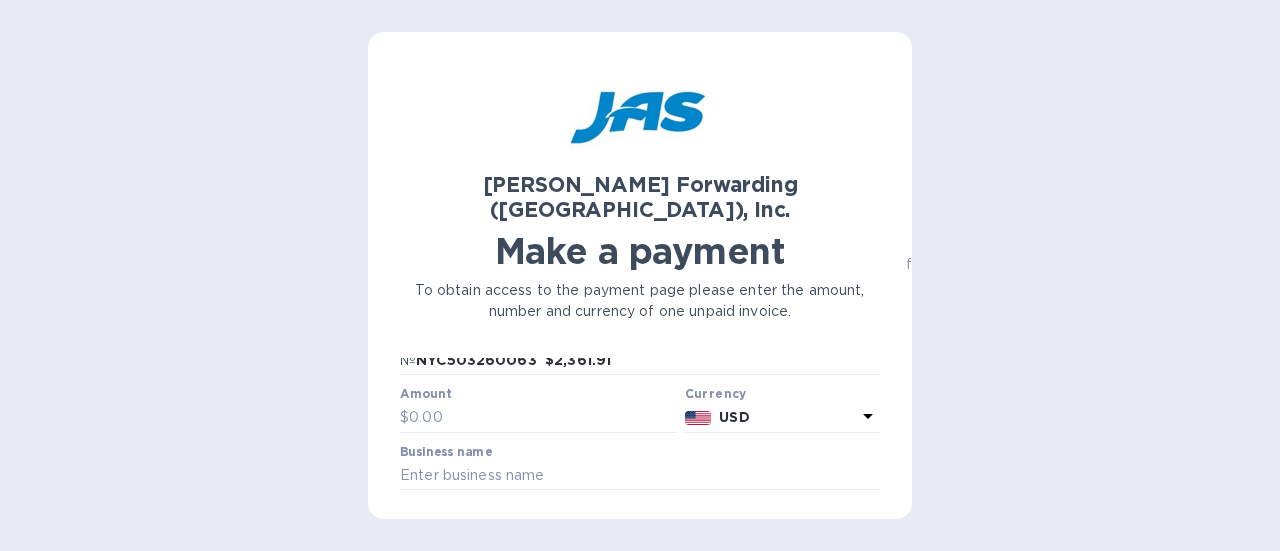 click on "JAS Forwarding (USA), Inc. Make a payment To obtain access to the payment page please enter the amount,   number and currency of one unpaid invoice. Bill number № NYC503260063  $2,361.91   Amount $   Currency USD Business name   Customer reference number   Go to payment page You can pay using: Bank transfer (for US banks) Free Credit card and more... Pay Get more time to pay Up to  12 weeks Wallet Instant transfers via Wallet Free All your account information will remain secure and hidden  from  JAS Forwarding (USA), Inc.  and other businesses. Have any questions? Contact us Powered by" at bounding box center [640, 275] 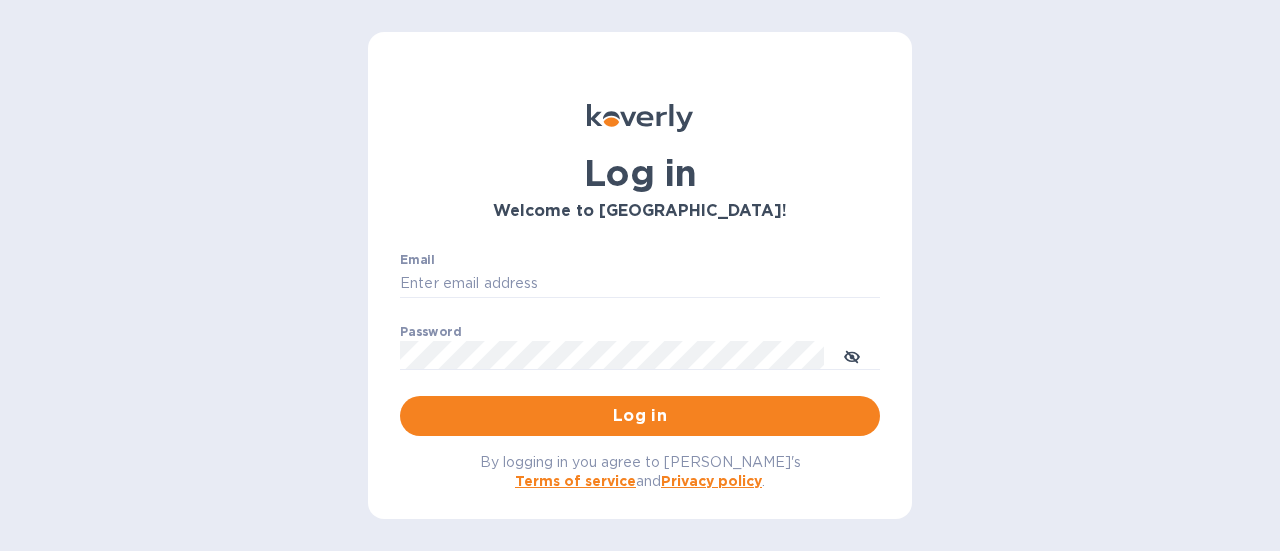 scroll, scrollTop: 0, scrollLeft: 0, axis: both 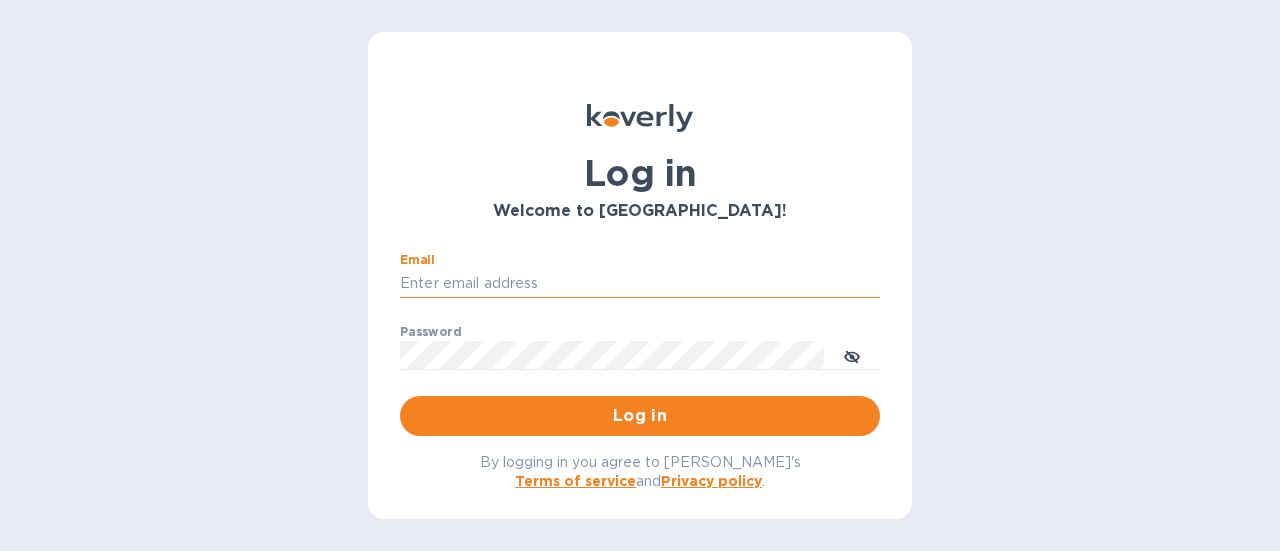 click on "Email" at bounding box center (640, 284) 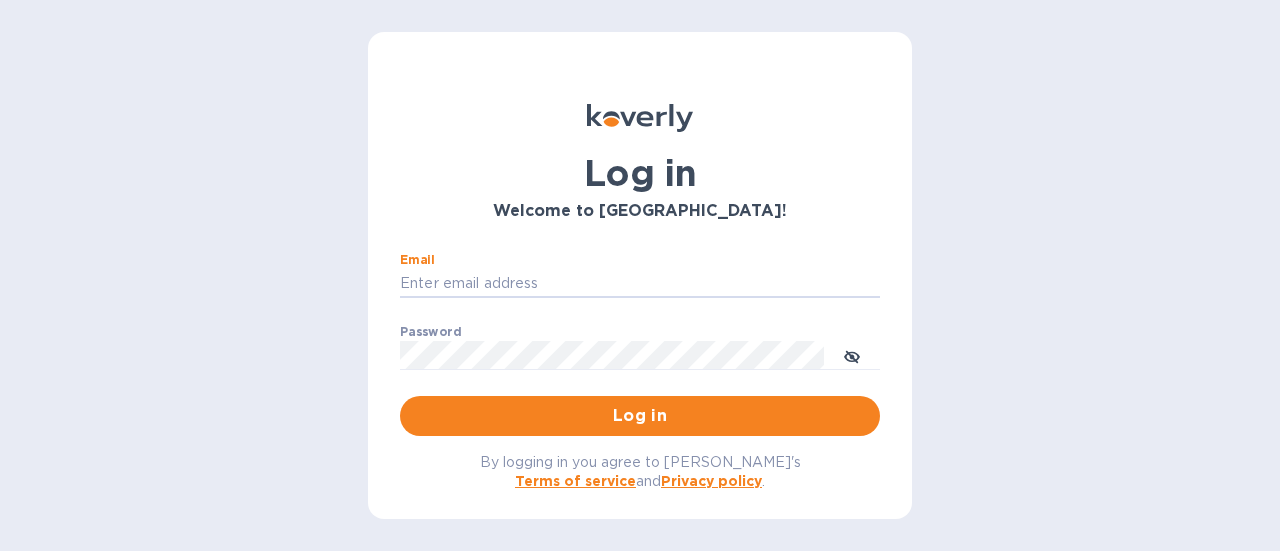 type on "Debbie.doerr@adareps.com" 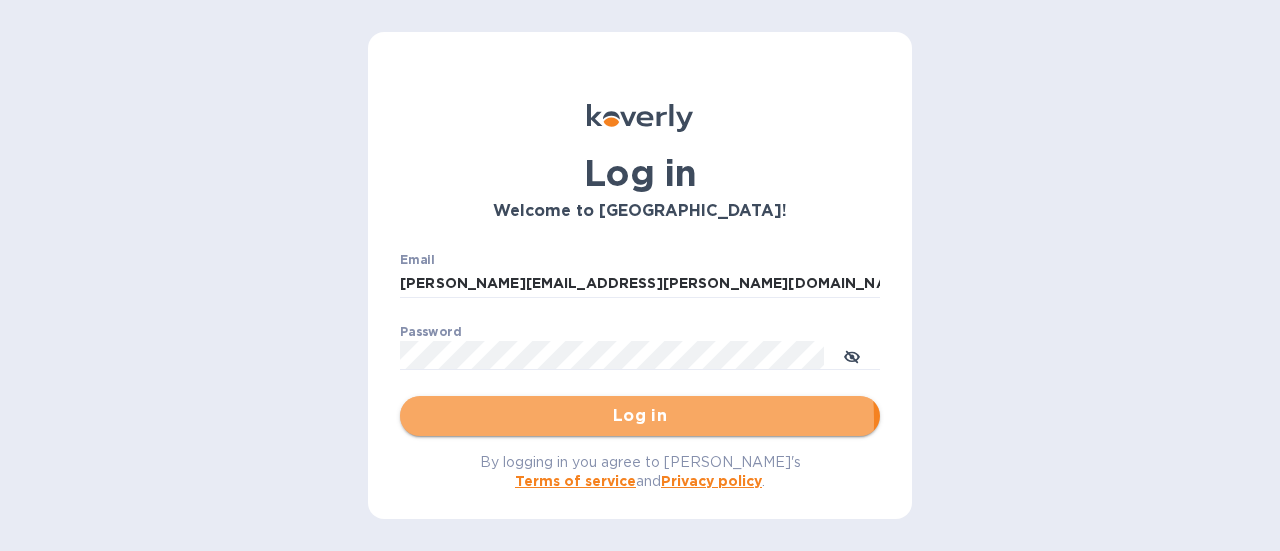click on "Log in" at bounding box center [640, 416] 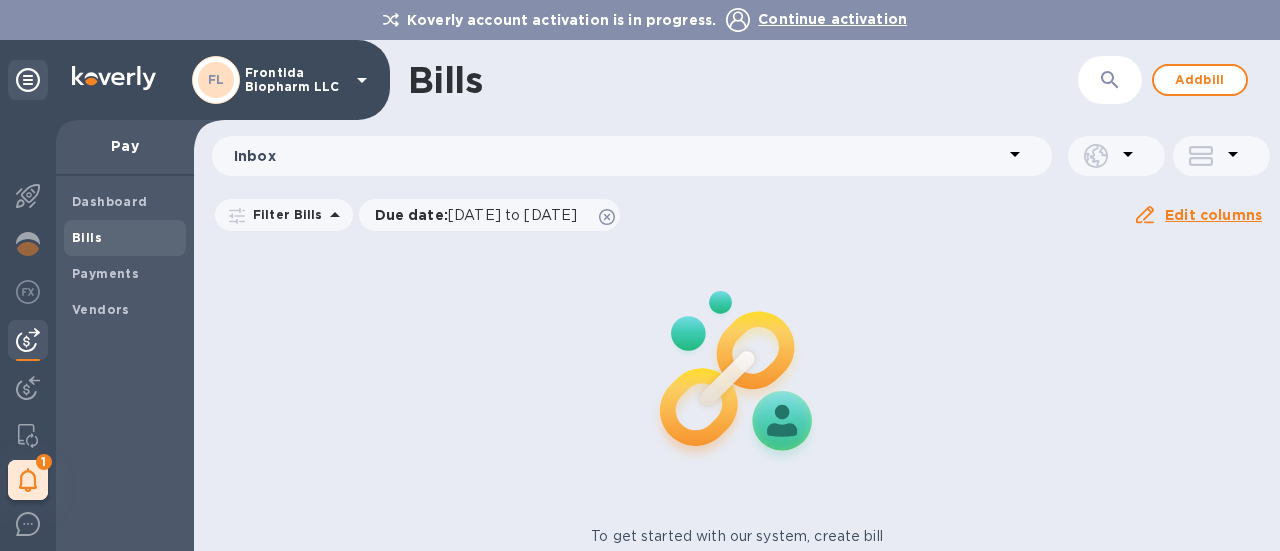 click on "Filter Bills Due date :  05/15/2025 to 09/12/2025 Amount   Paid   Balance" at bounding box center (672, 215) 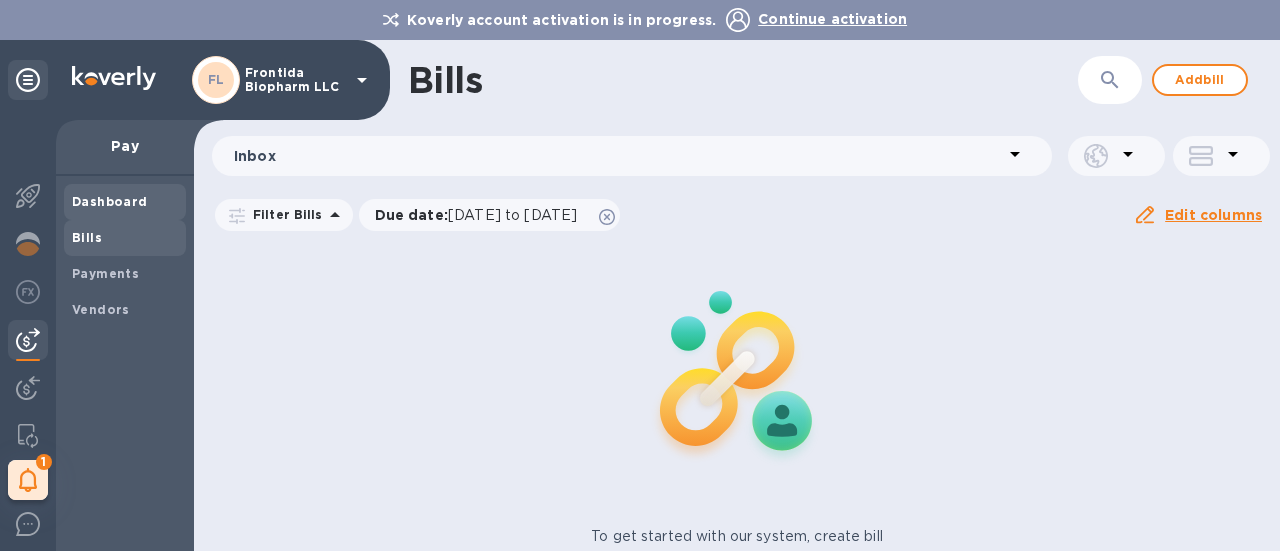 click on "Dashboard" at bounding box center [110, 202] 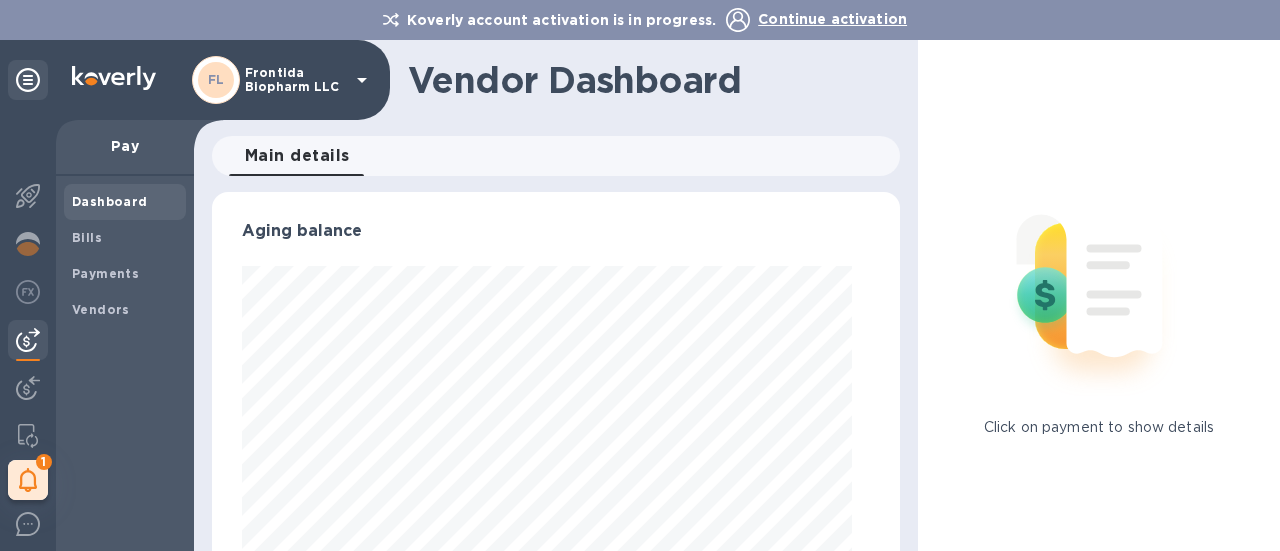 scroll, scrollTop: 999568, scrollLeft: 999330, axis: both 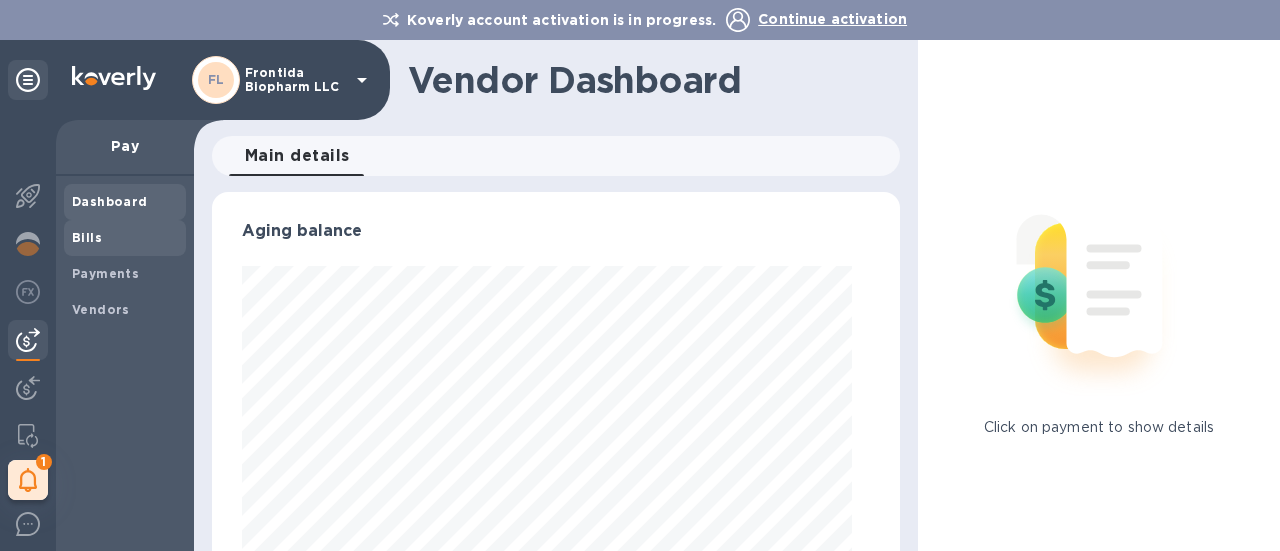 click on "Bills" at bounding box center (125, 238) 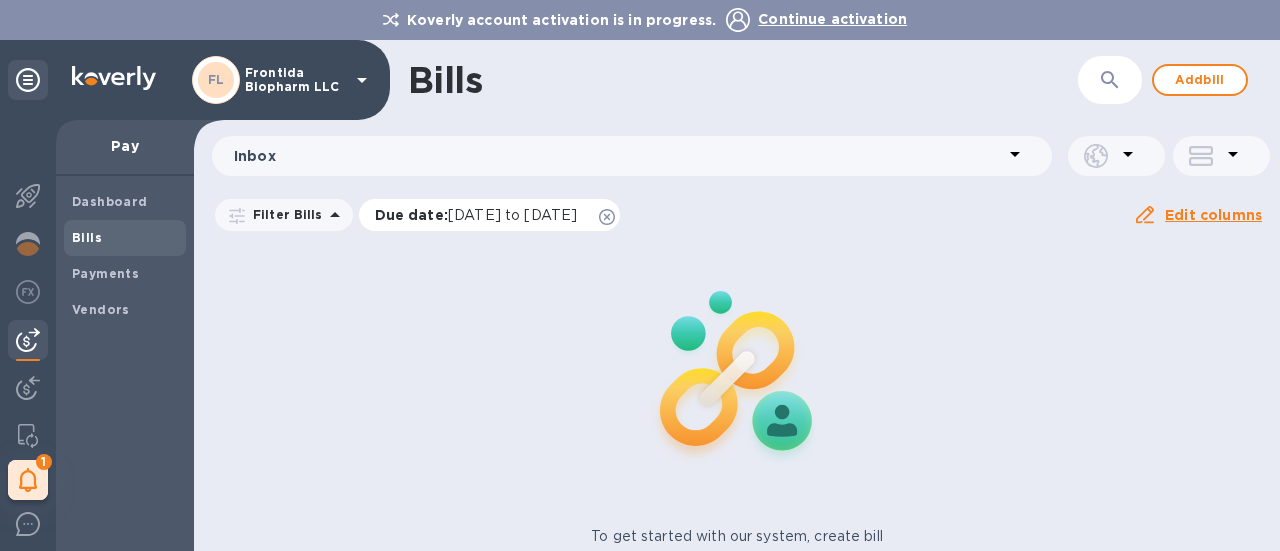 click on "05/15/2025 to 09/12/2025" at bounding box center (512, 215) 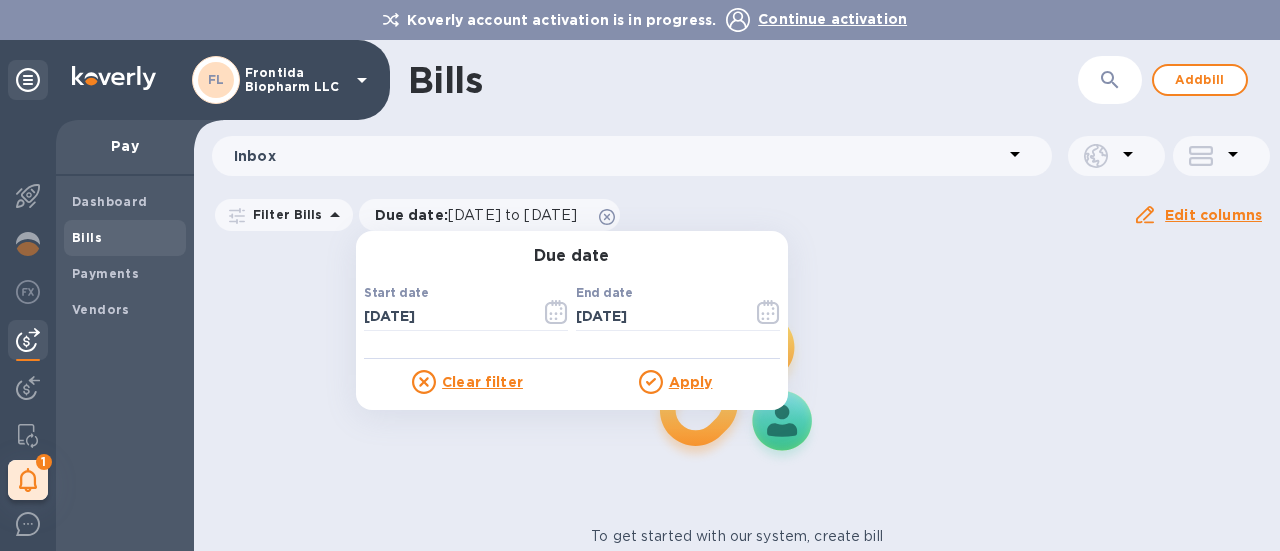 click on "Apply" at bounding box center (691, 382) 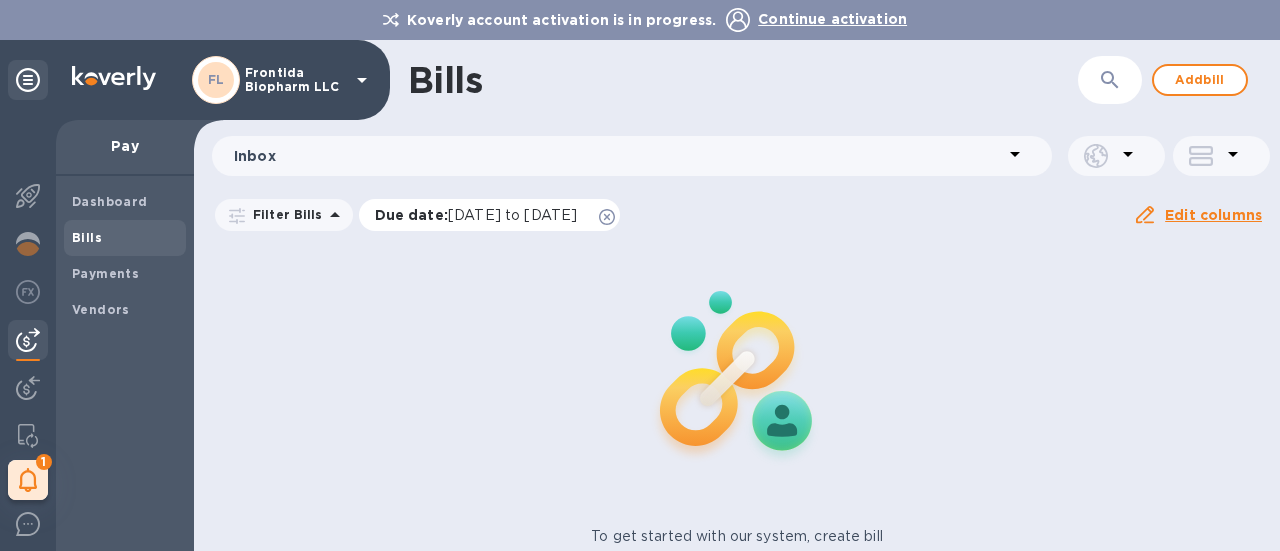 click on "05/15/2025 to 09/12/2025" at bounding box center (512, 215) 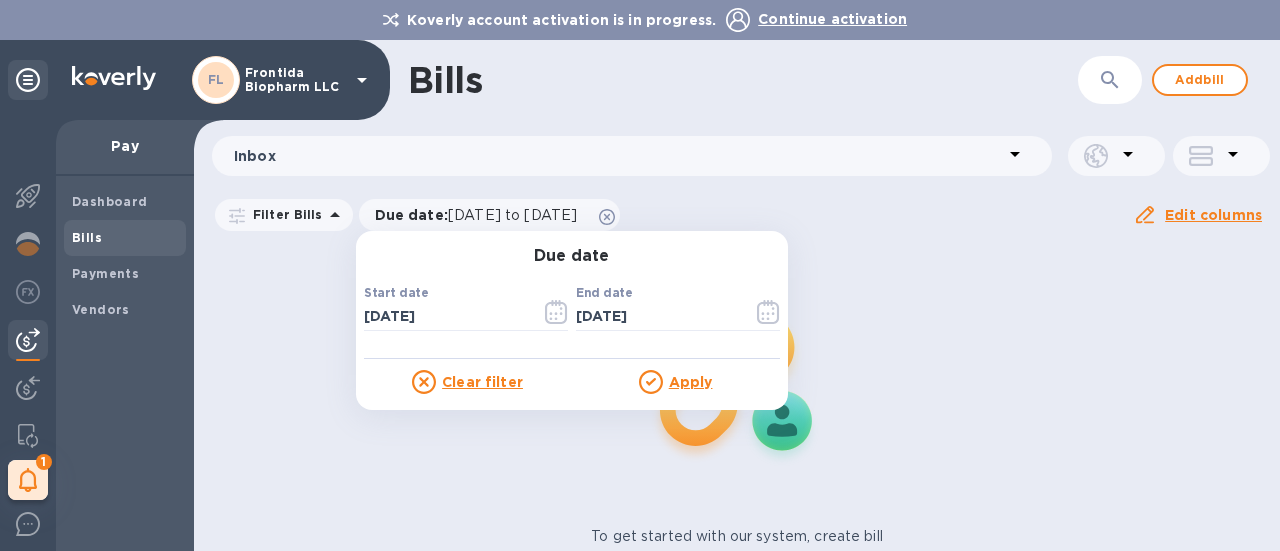 click on "Apply" at bounding box center [691, 382] 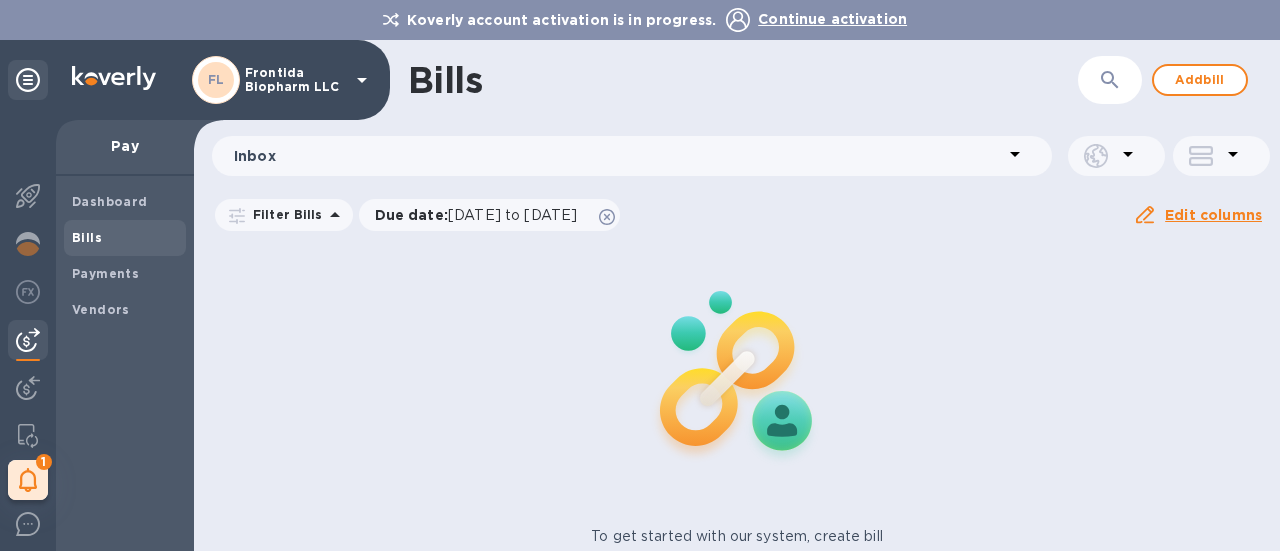 click on "To get started with our system, create bill Add new   bill" at bounding box center [737, 422] 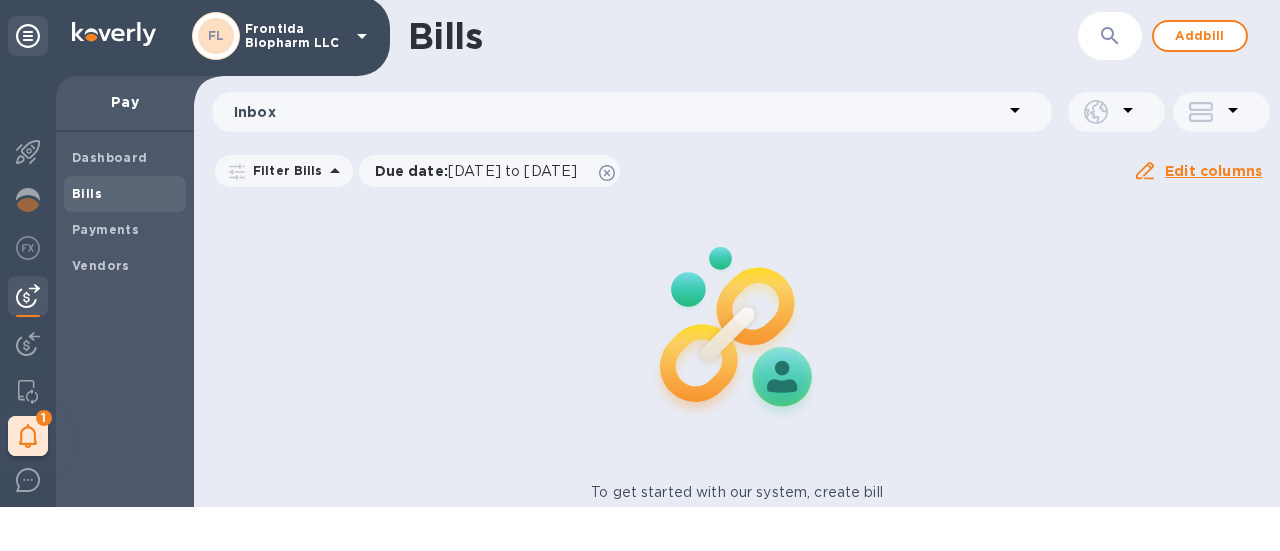 scroll, scrollTop: 40, scrollLeft: 0, axis: vertical 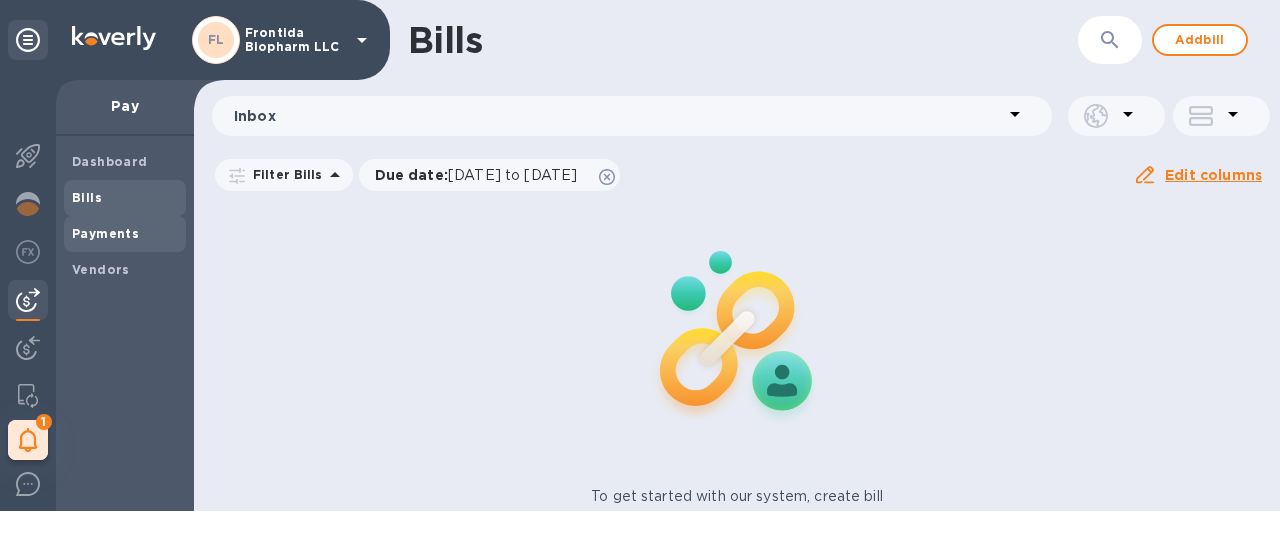 click on "Payments" at bounding box center [105, 233] 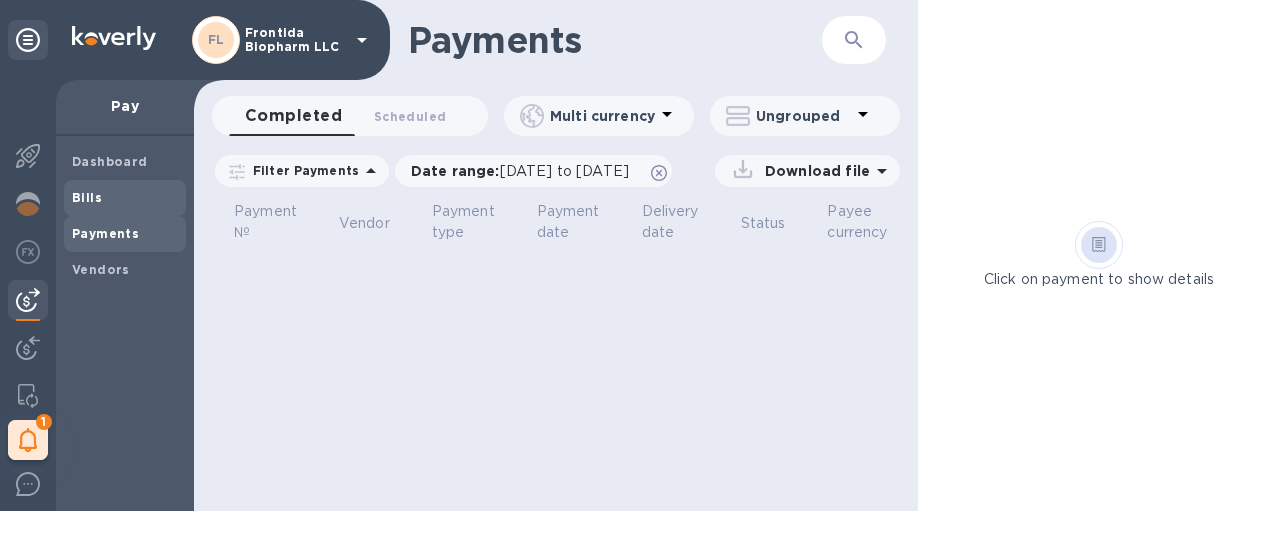 click on "Bills" at bounding box center (87, 197) 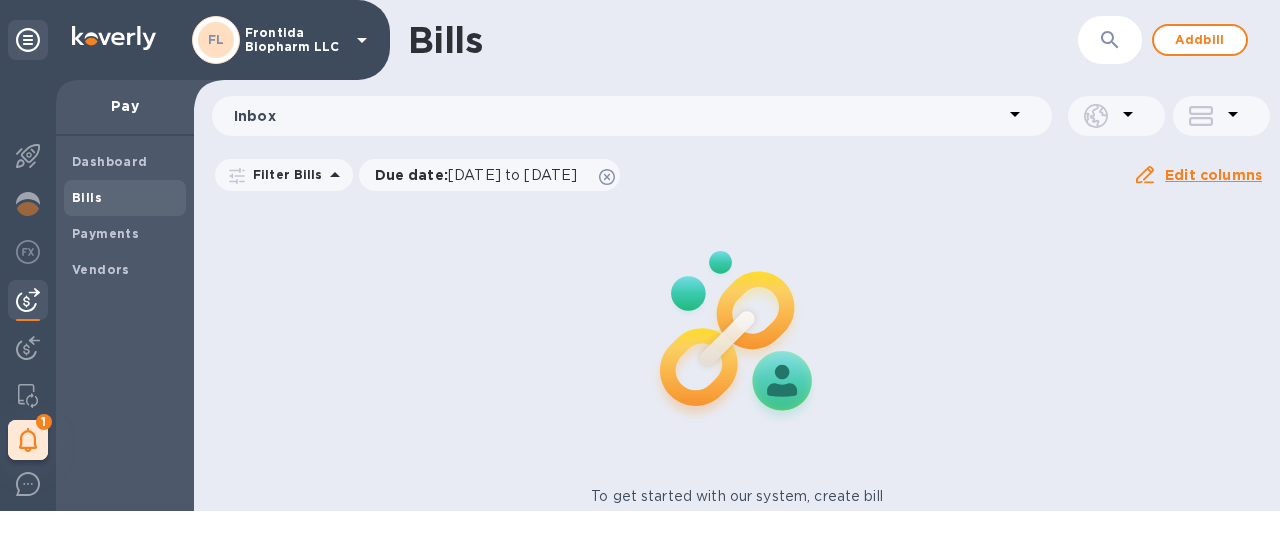 click 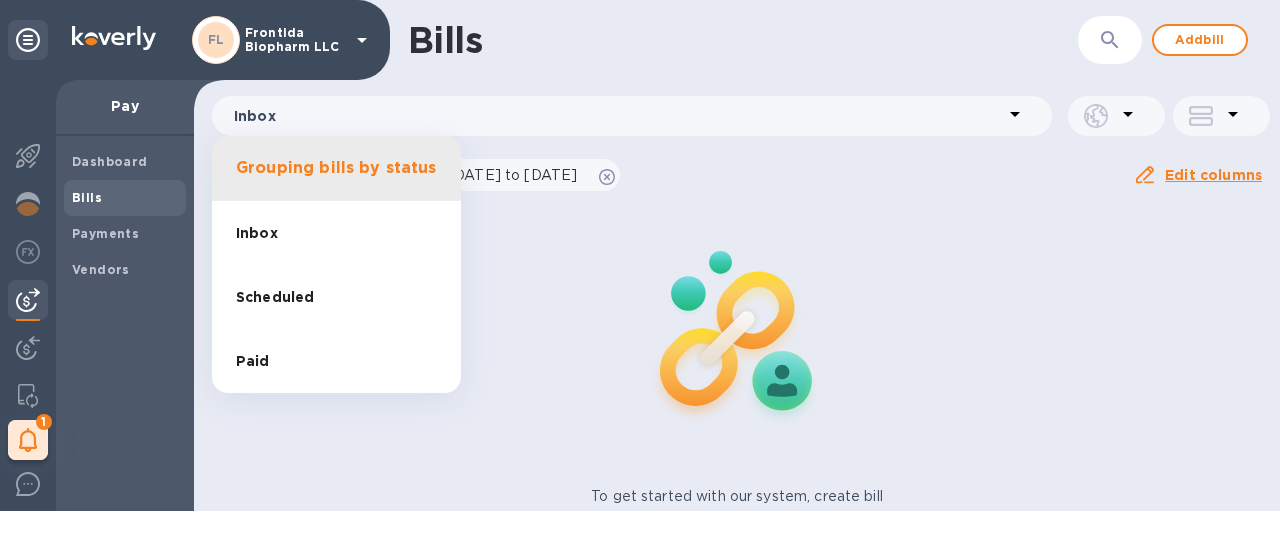 click on "Inbox" at bounding box center [257, 233] 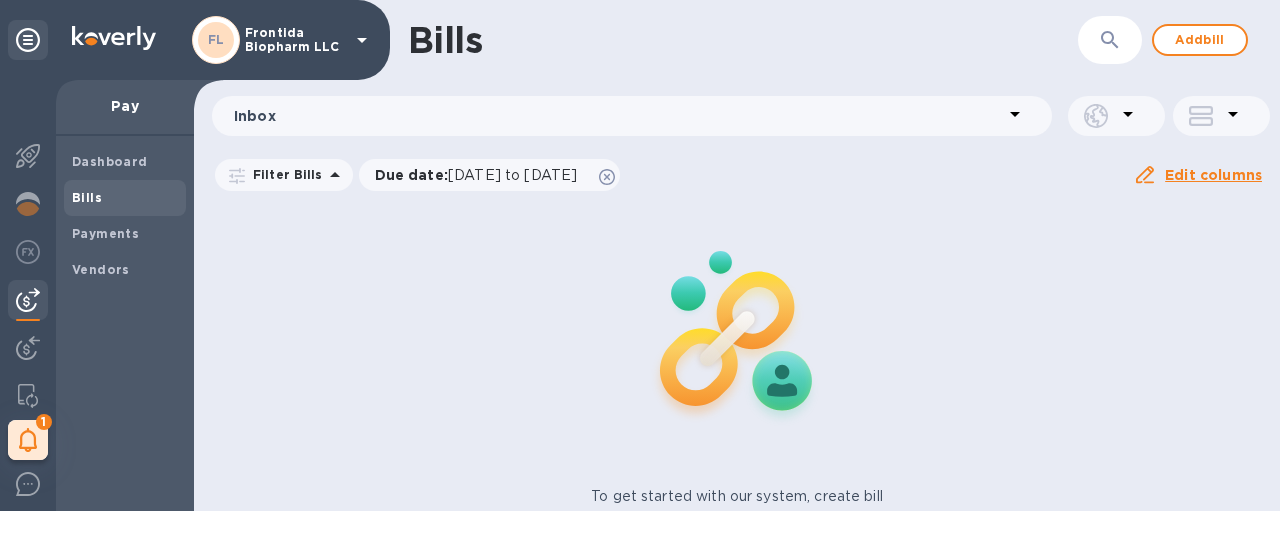 click 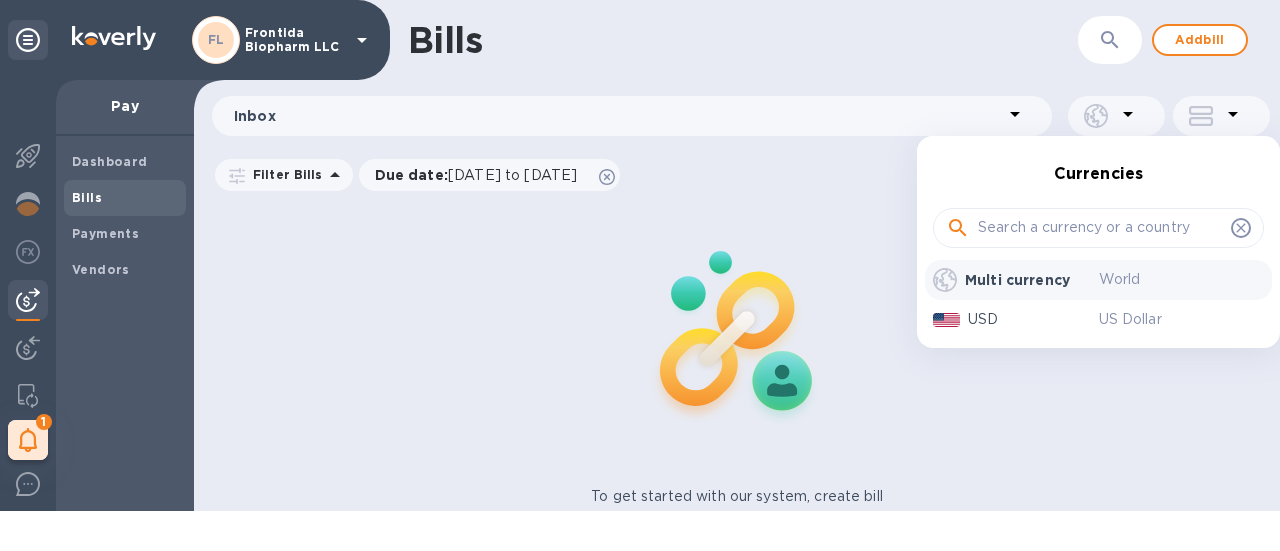 click at bounding box center [640, 275] 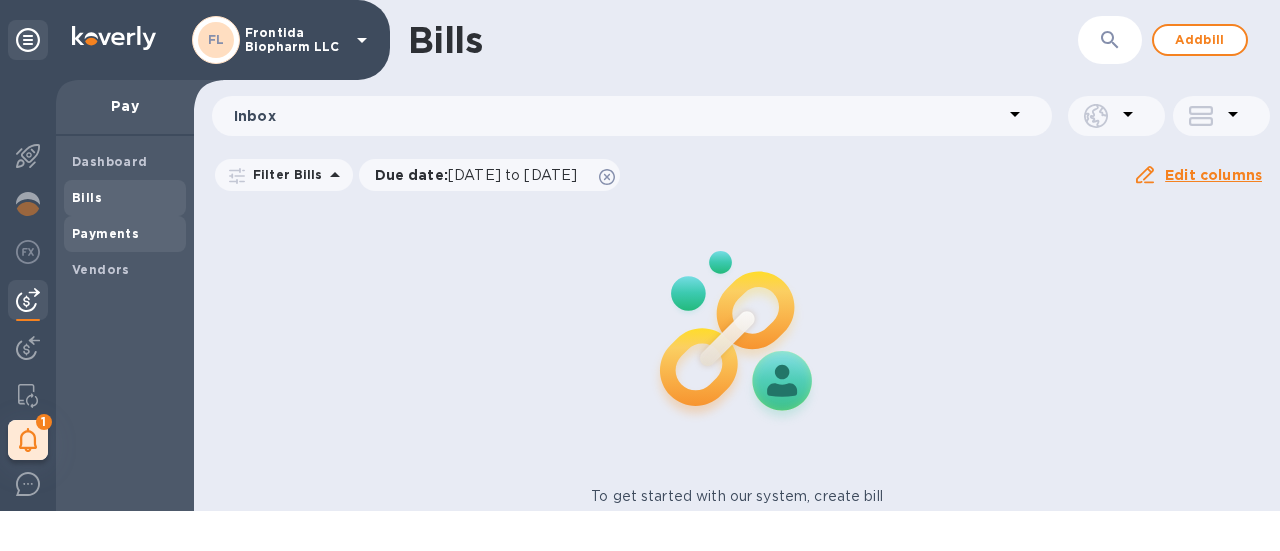 click on "Payments" at bounding box center [105, 233] 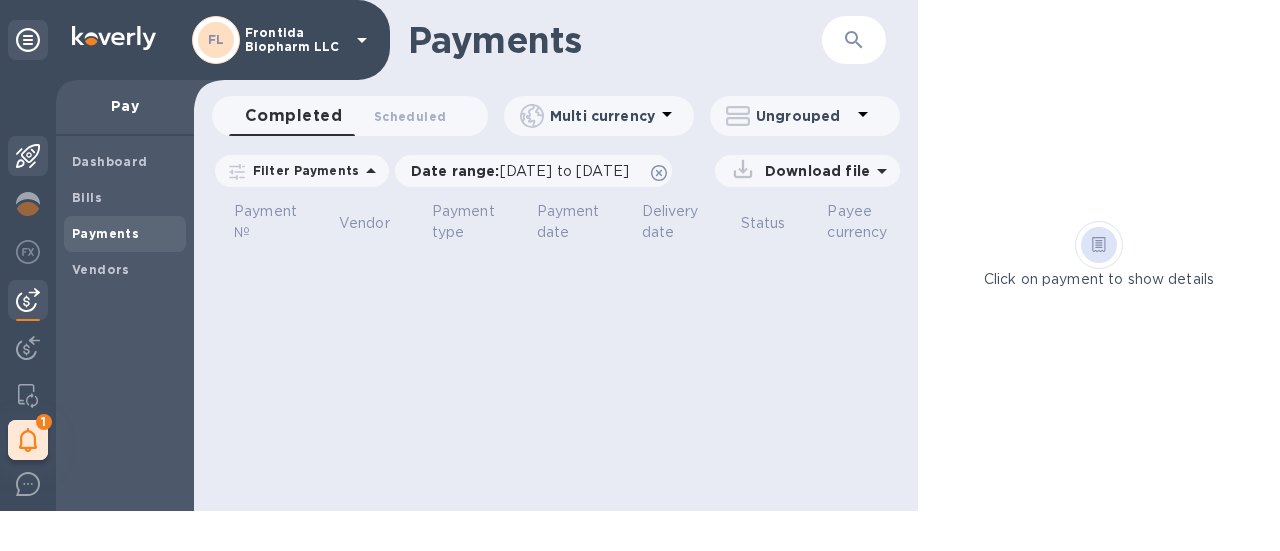 click at bounding box center (28, 156) 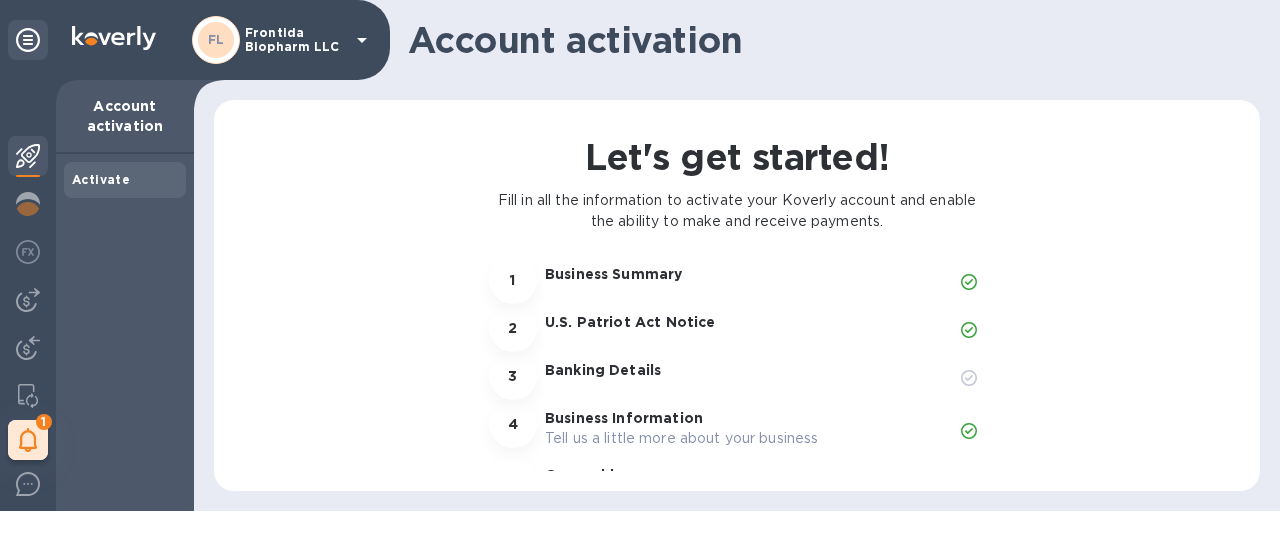 click on "FL Frontida Biopharm LLC" at bounding box center [195, 40] 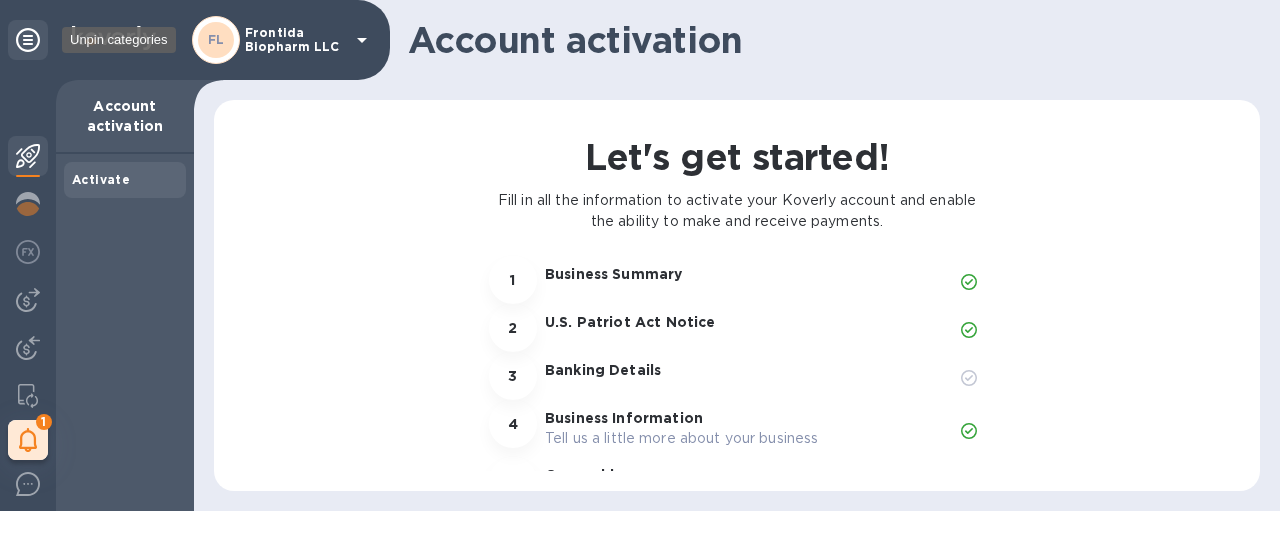 click 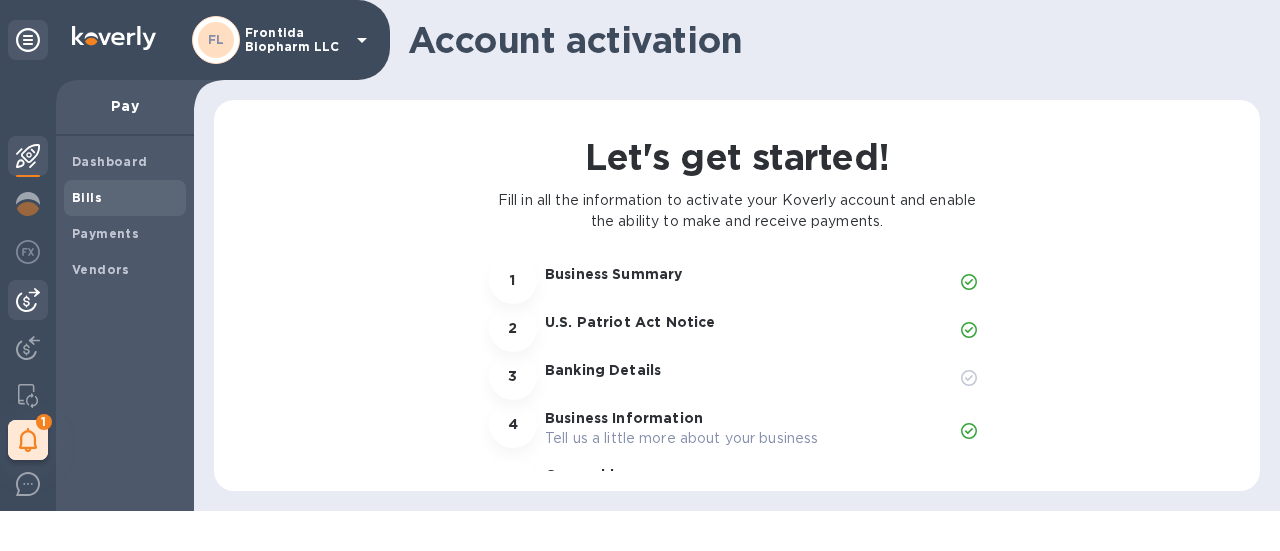 click on "Bills" at bounding box center [125, 198] 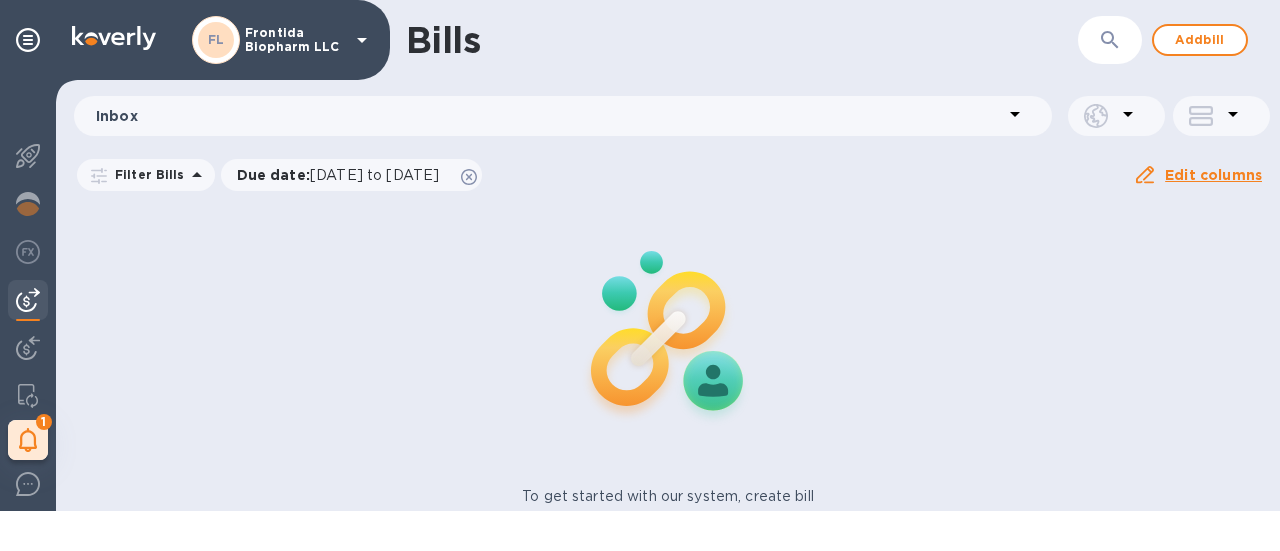click on "Bills ​ Add   bill" at bounding box center (668, 40) 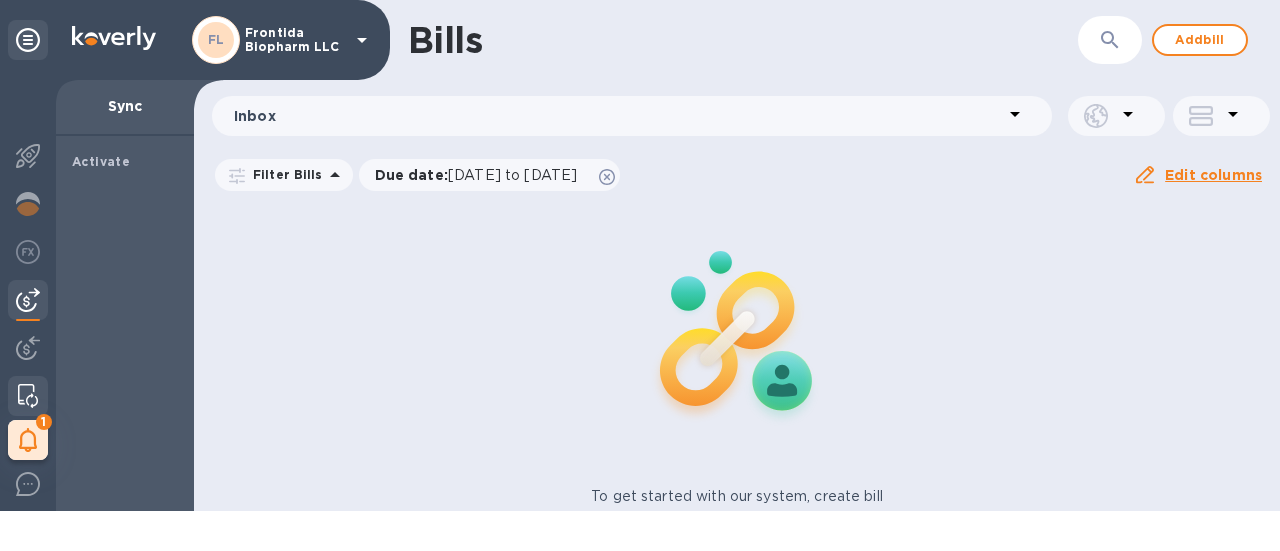 click 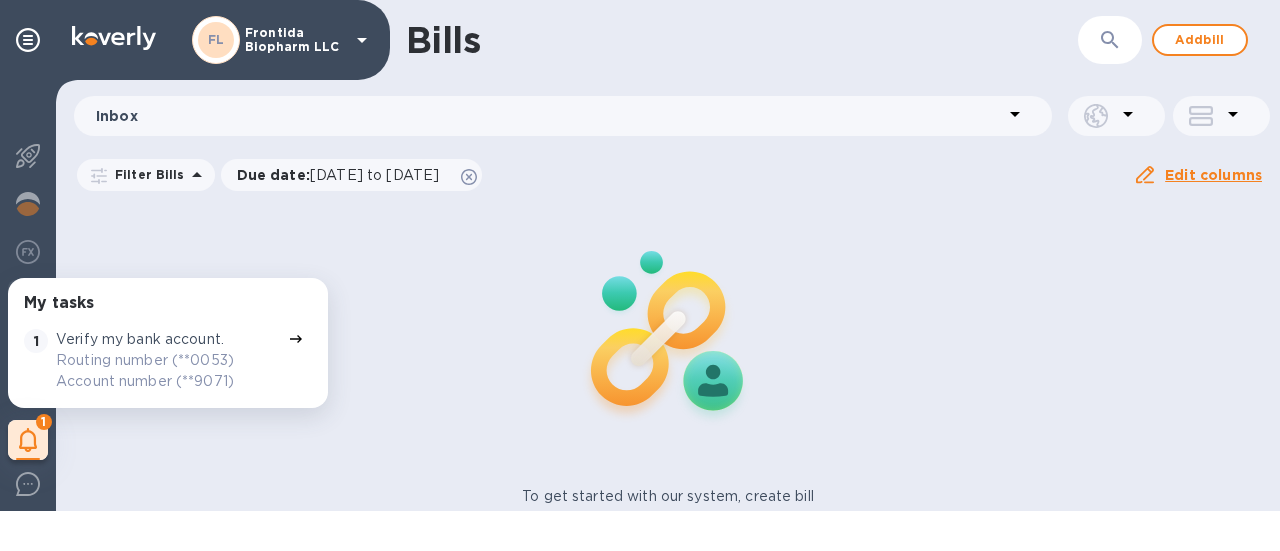 click 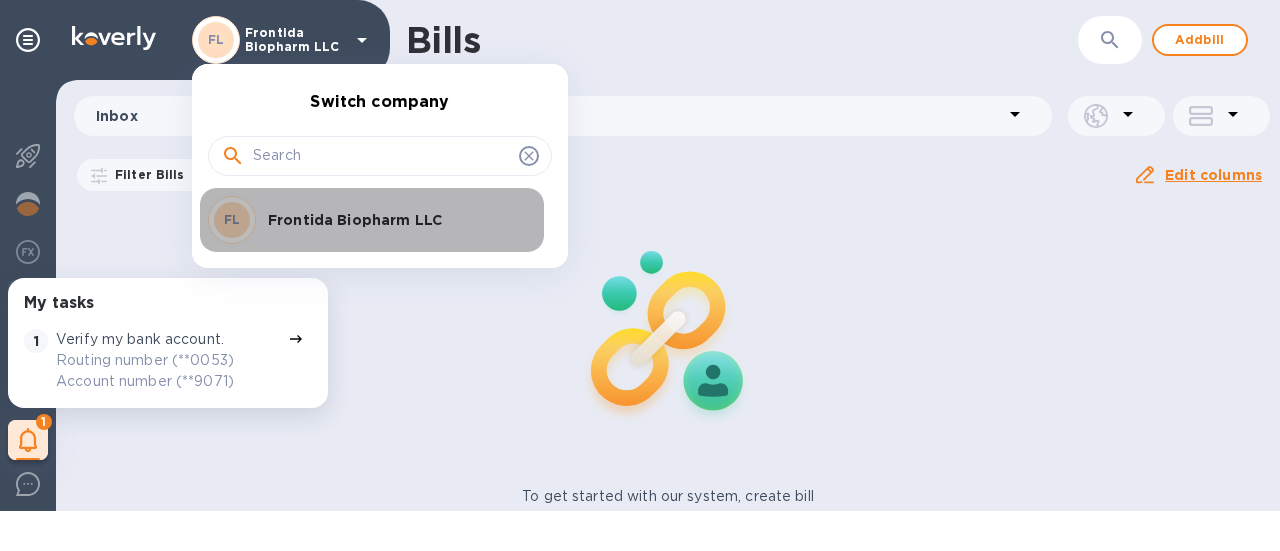 click on "Frontida Biopharm LLC" at bounding box center [394, 220] 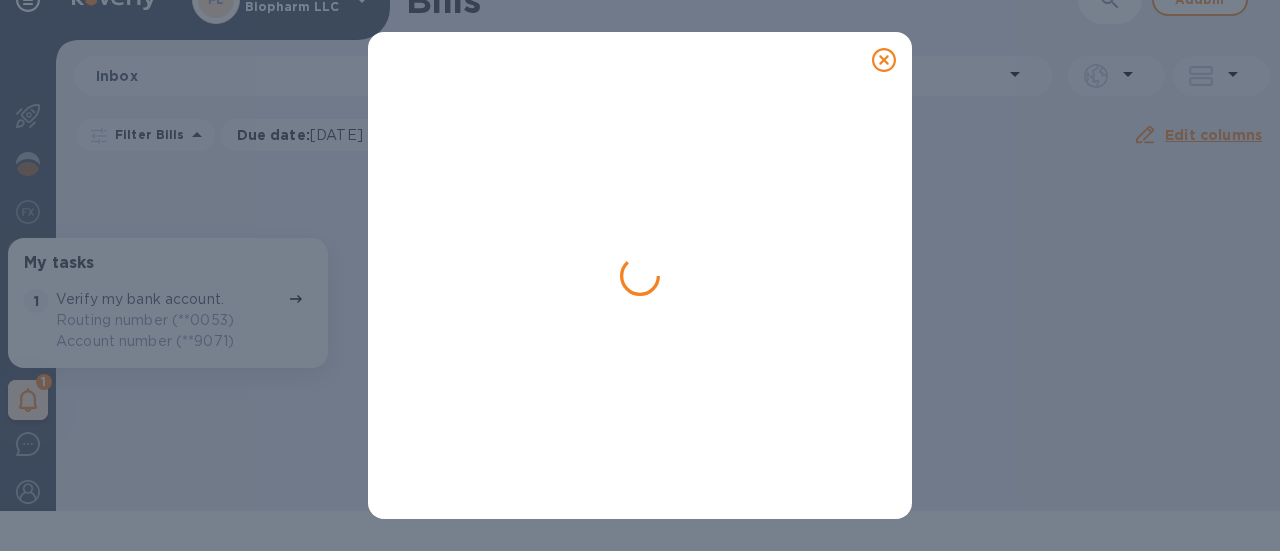 scroll, scrollTop: 0, scrollLeft: 0, axis: both 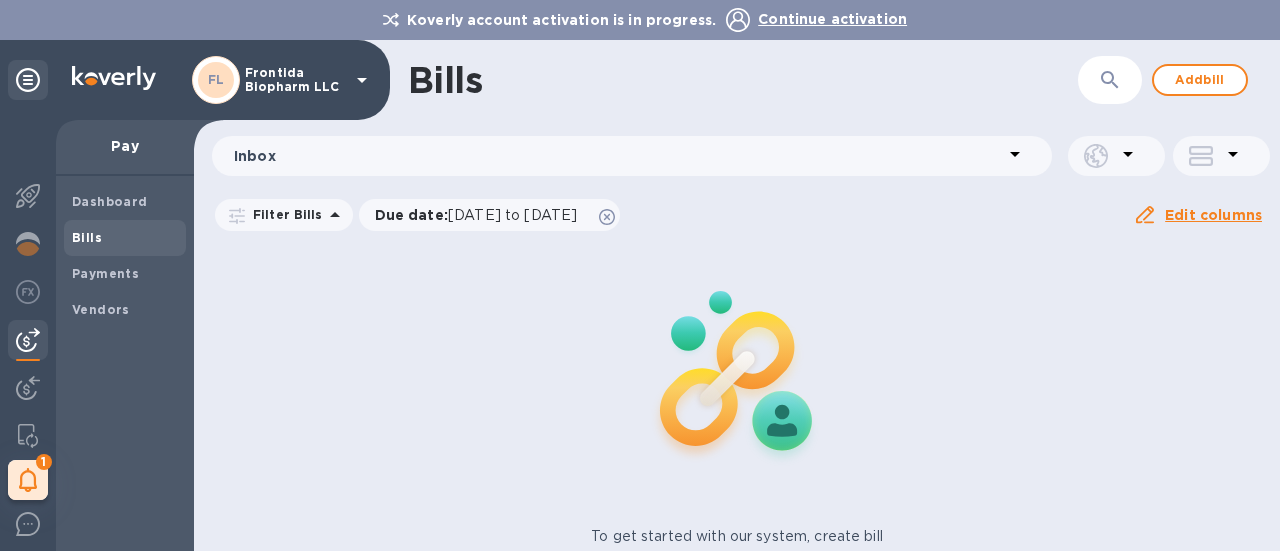click 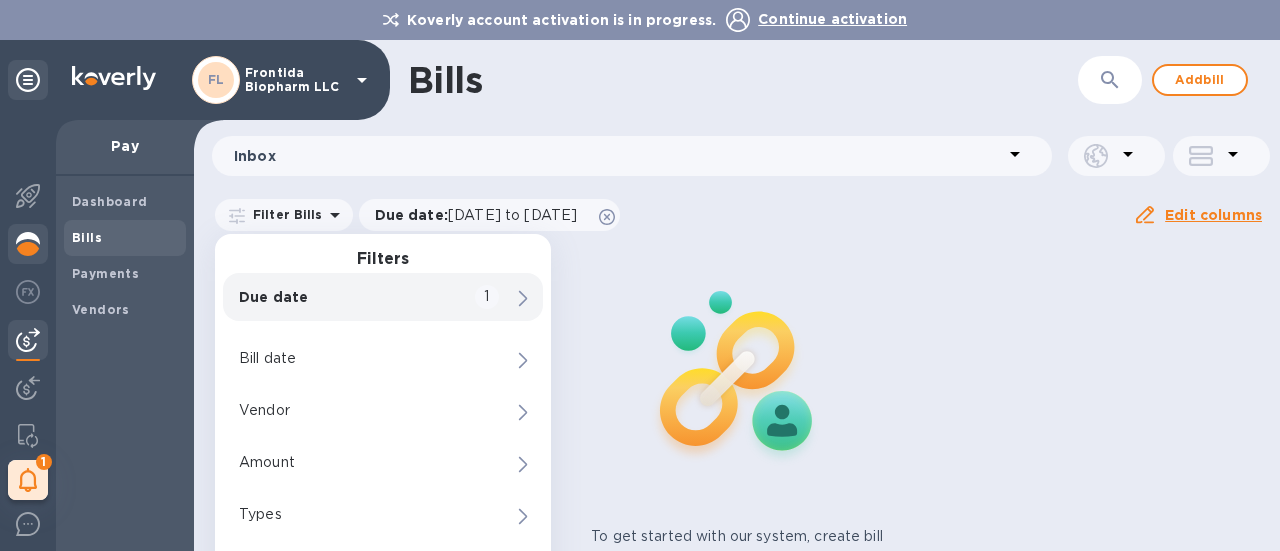 click at bounding box center [28, 244] 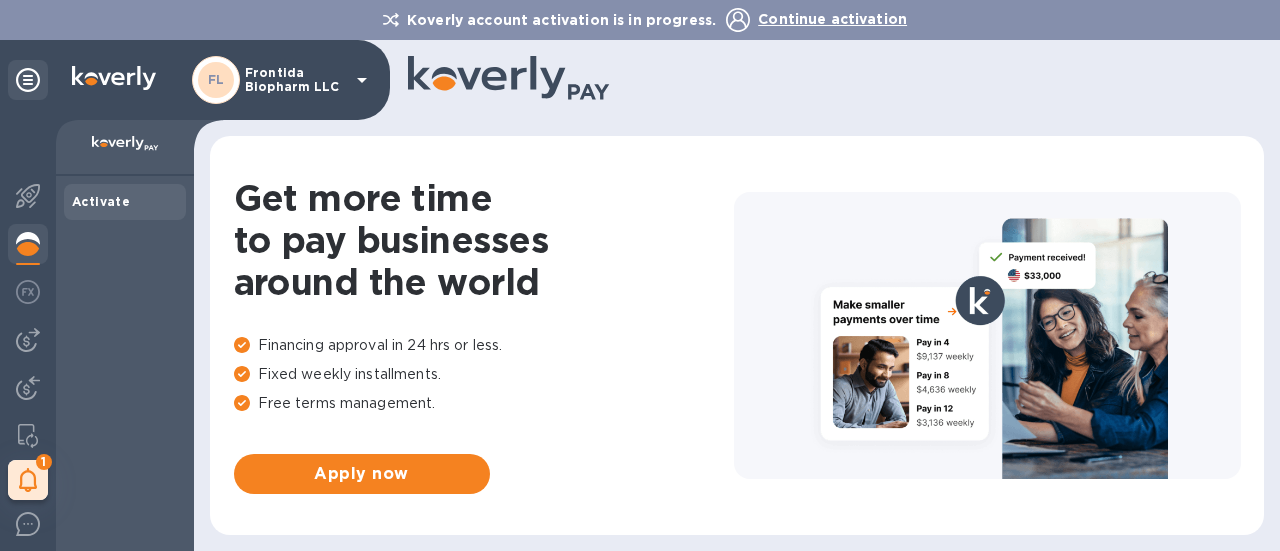 click at bounding box center [28, 244] 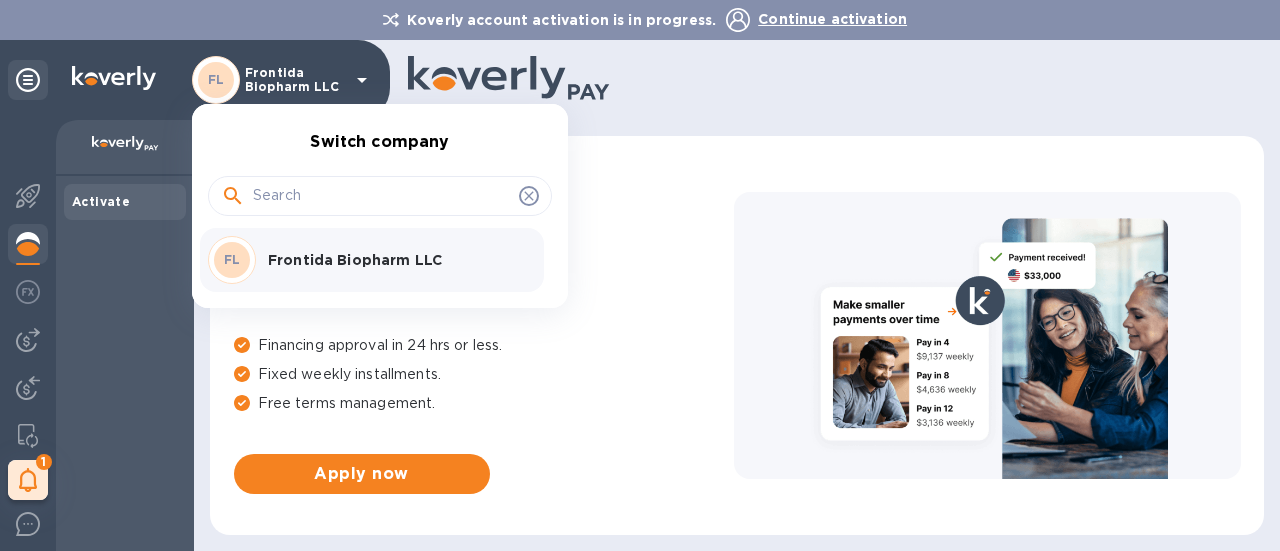 click at bounding box center [640, 275] 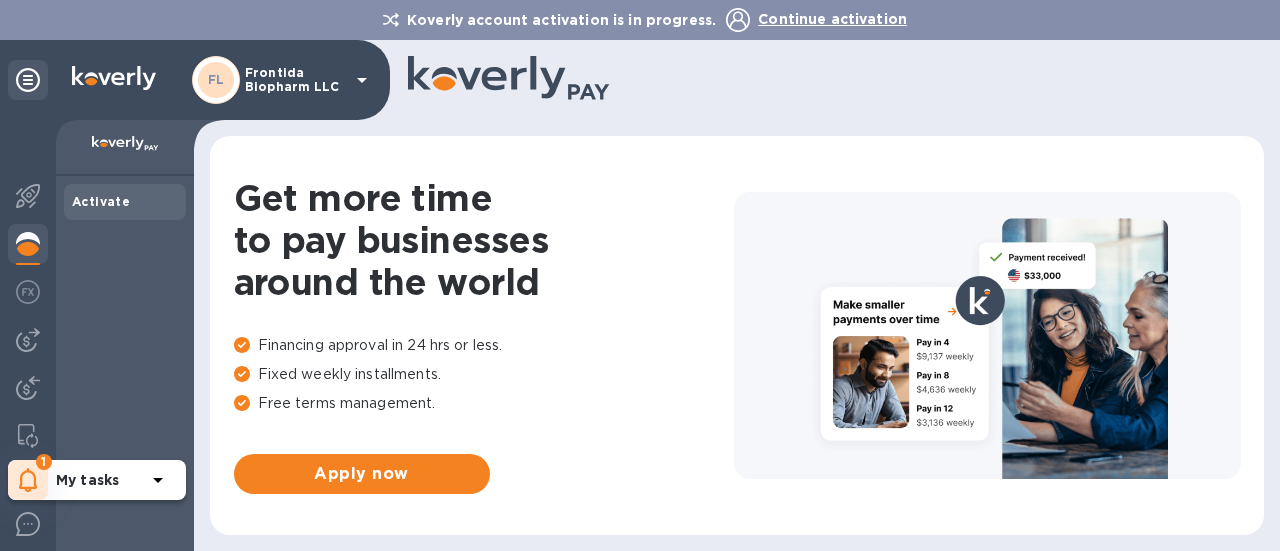 click 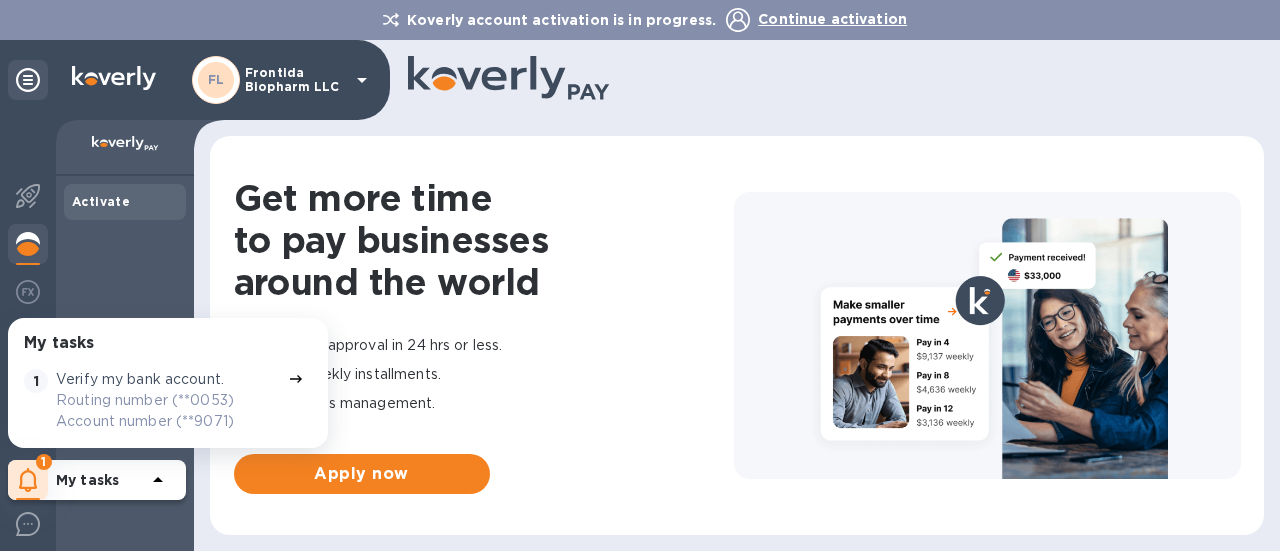 click on "Activate" at bounding box center (125, 363) 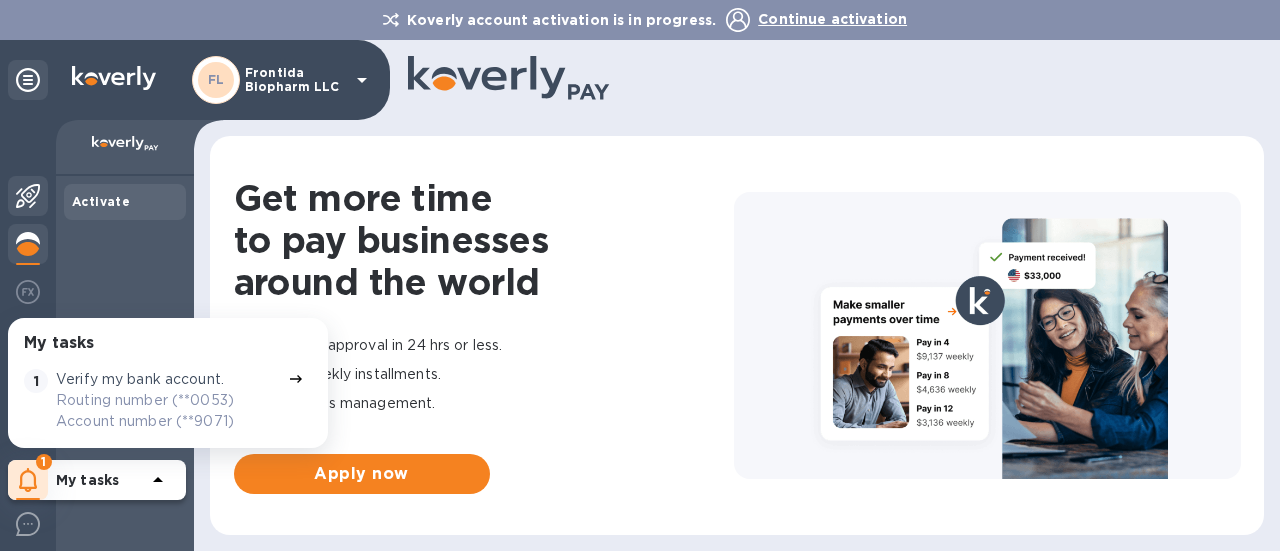 click at bounding box center (28, 196) 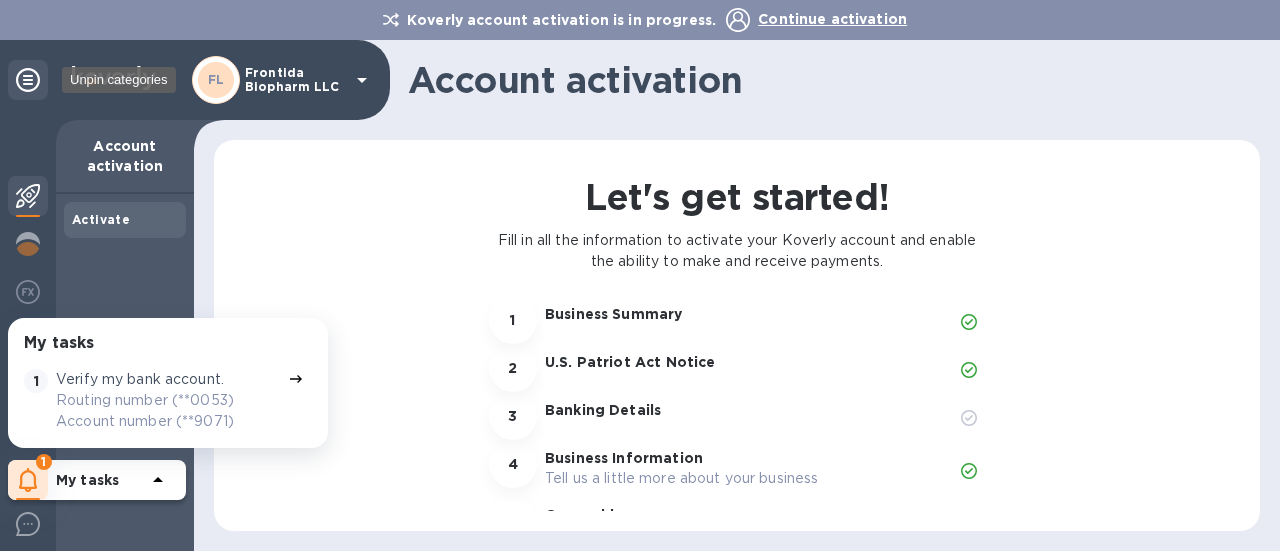 click 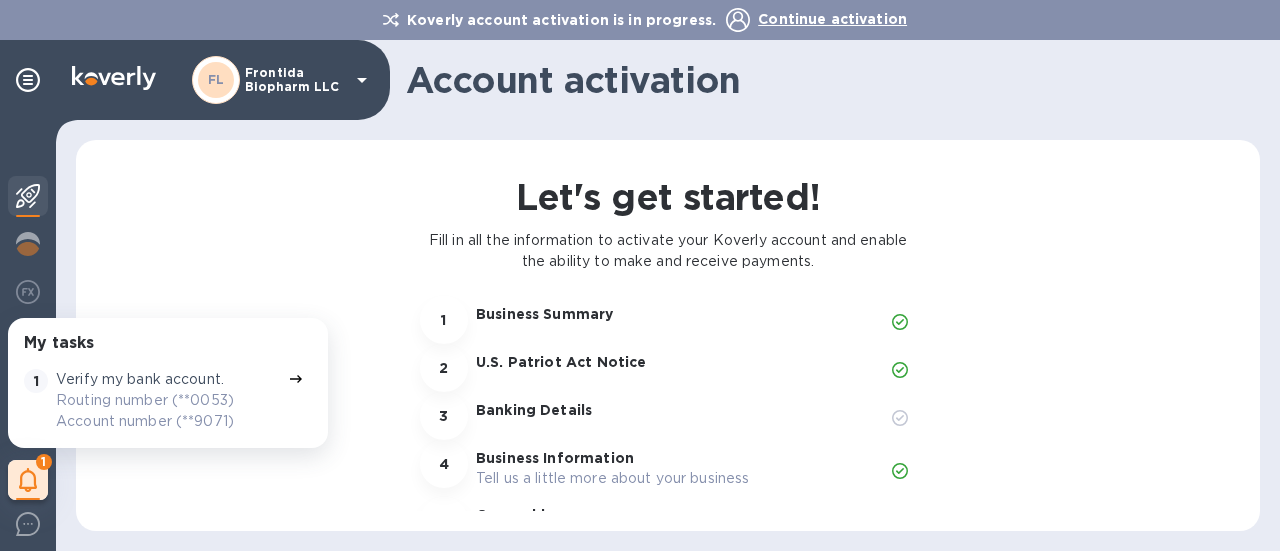 click at bounding box center (114, 78) 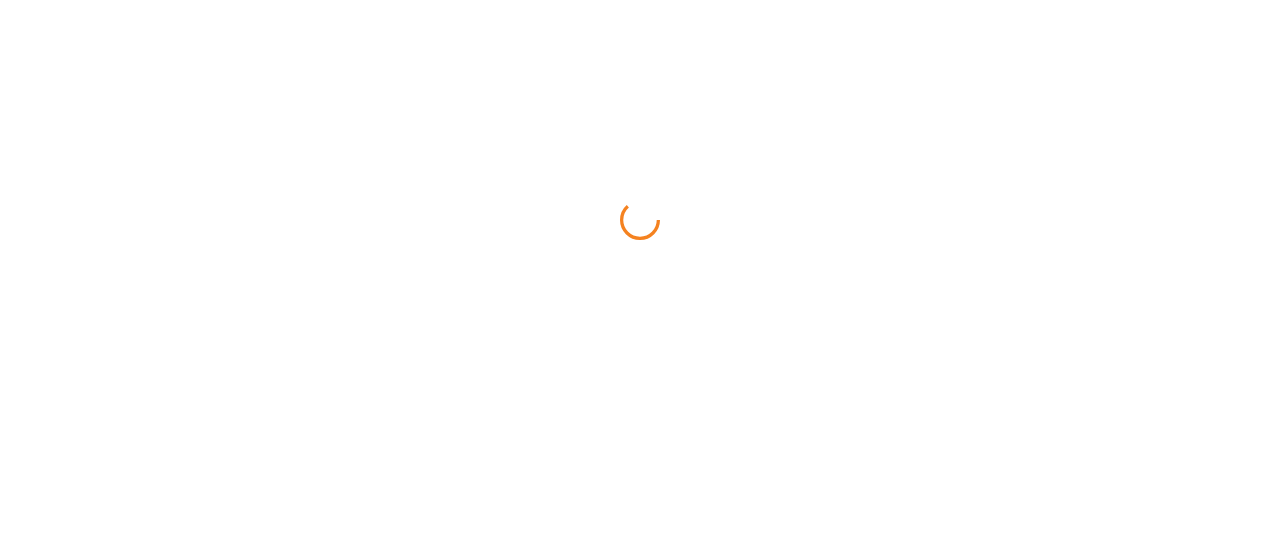 scroll, scrollTop: 0, scrollLeft: 0, axis: both 